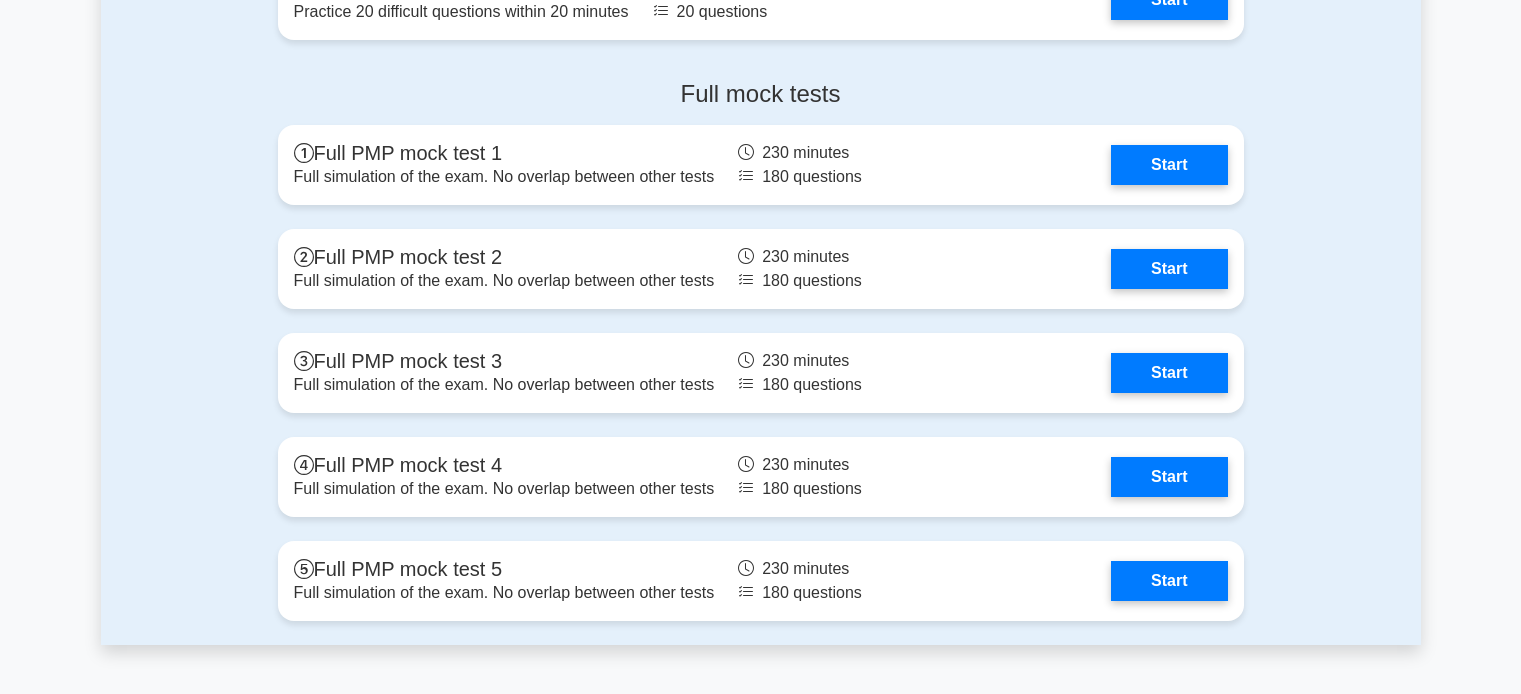 scroll, scrollTop: 5526, scrollLeft: 0, axis: vertical 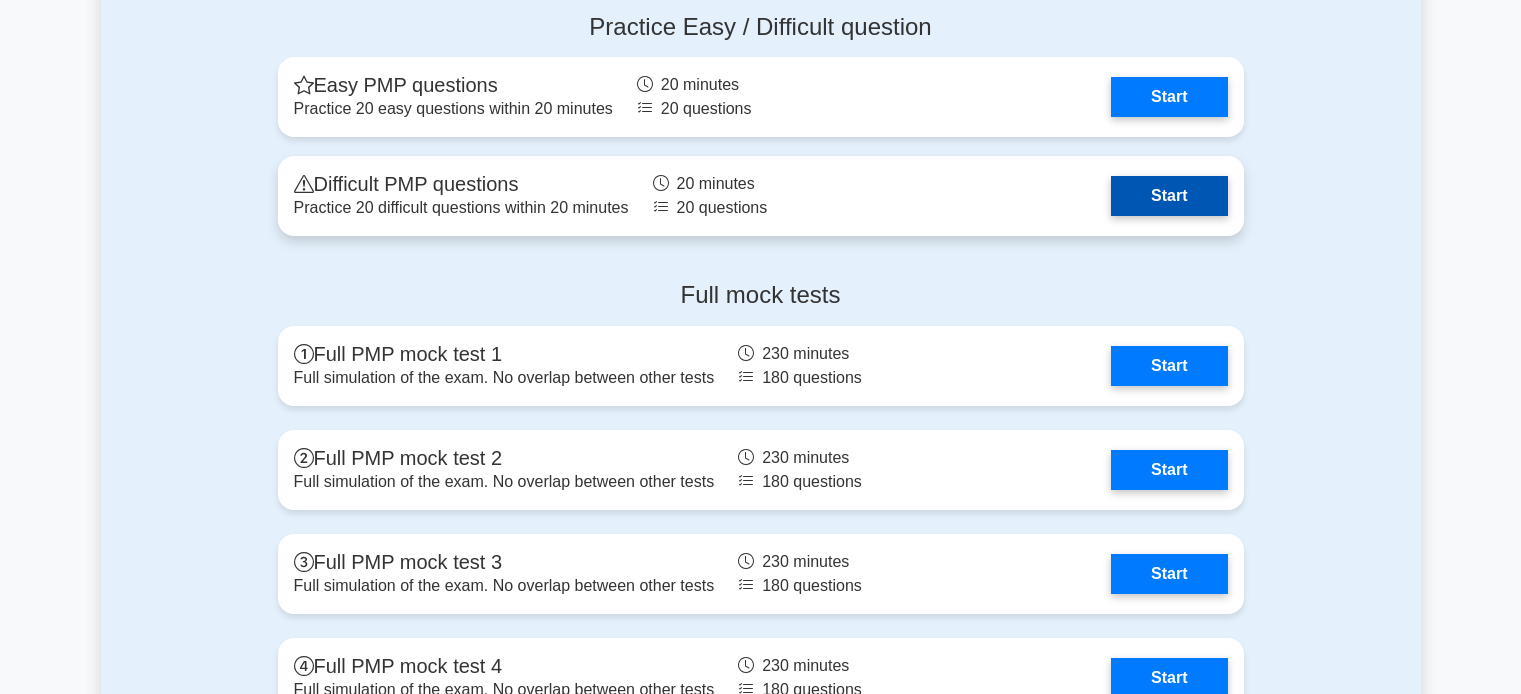 click on "Start" at bounding box center (1169, 196) 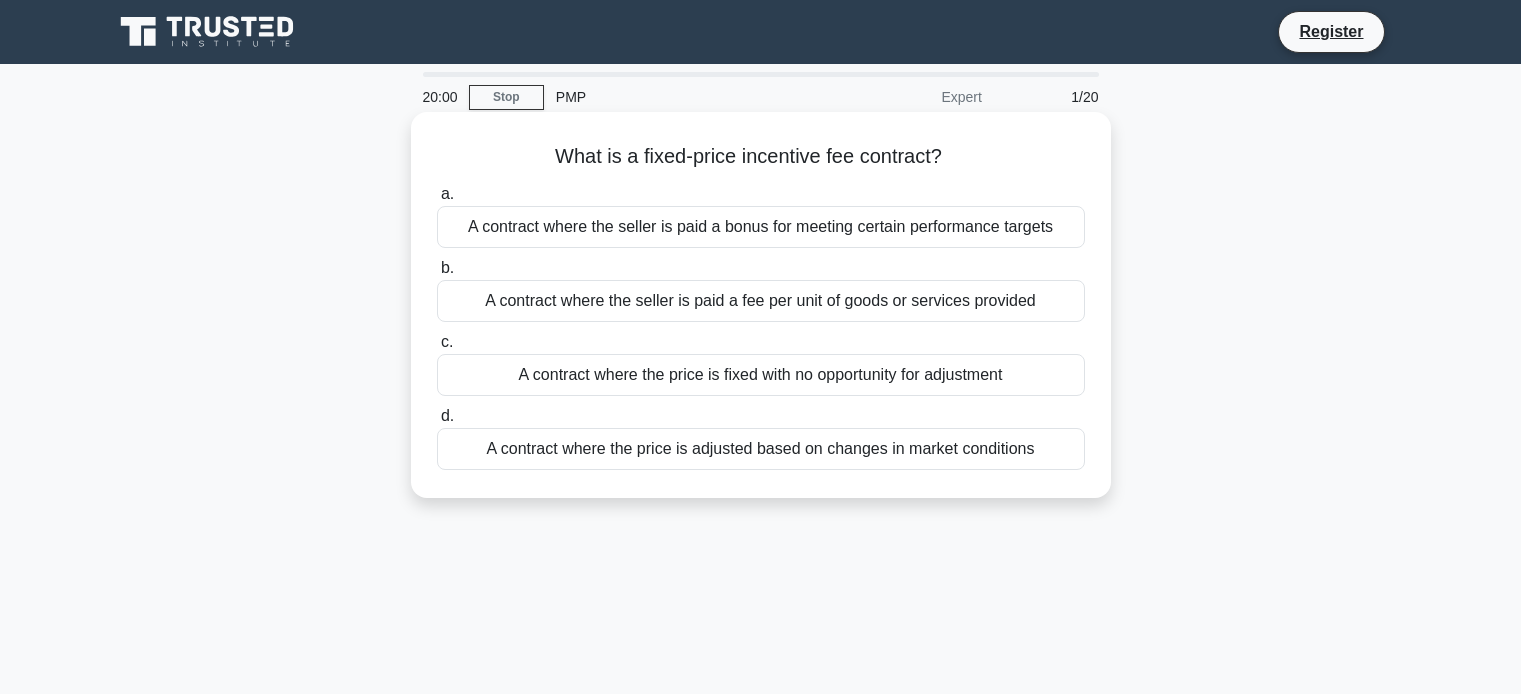 scroll, scrollTop: 0, scrollLeft: 0, axis: both 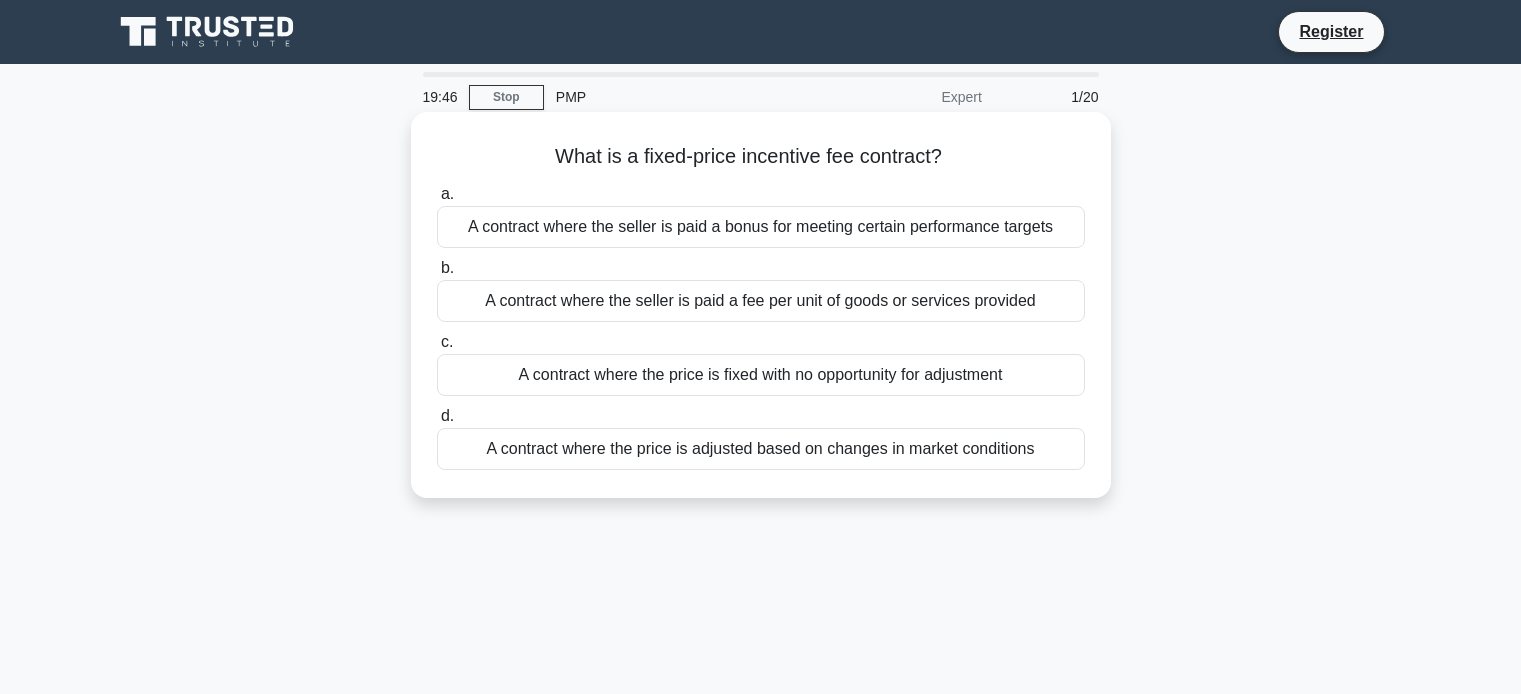 click on "A contract where the seller is paid a bonus for meeting certain performance targets" at bounding box center [761, 227] 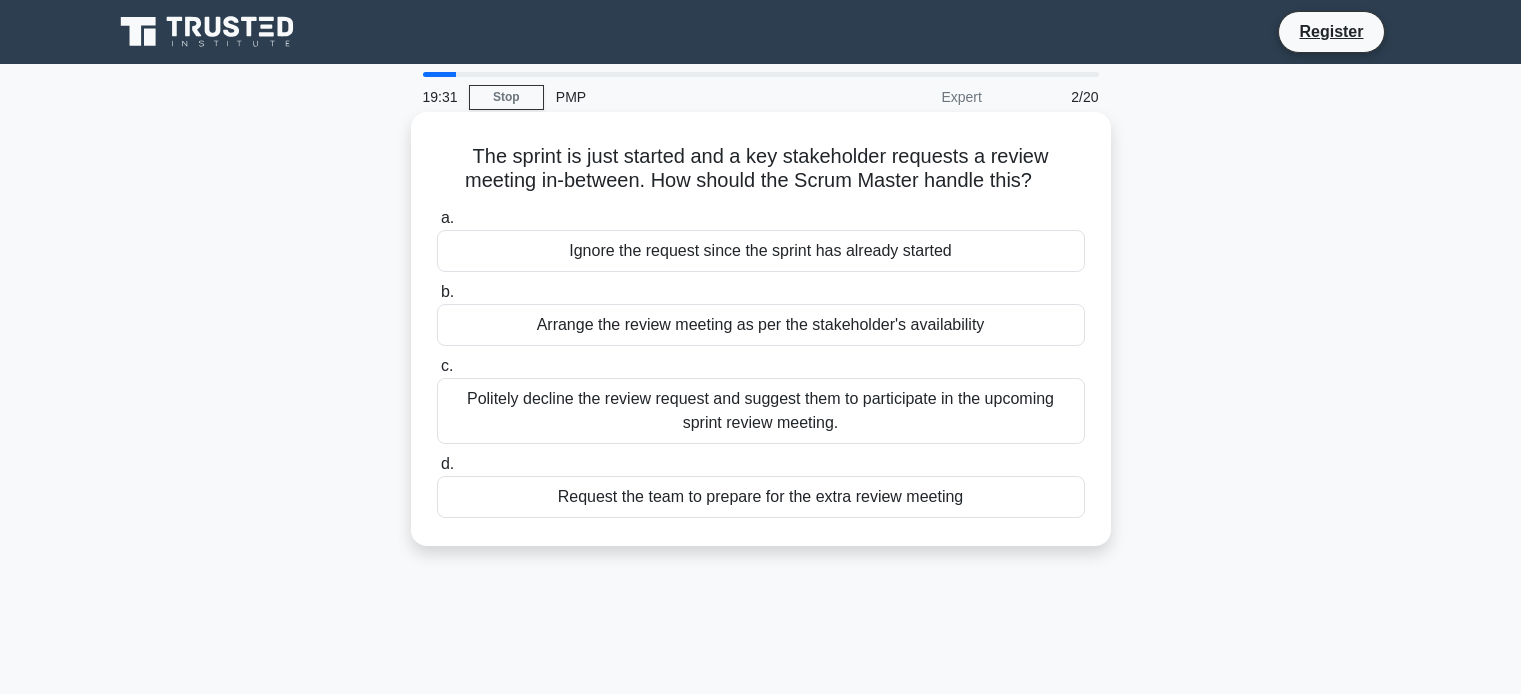 click on "Politely decline the review request and suggest them to participate in the upcoming sprint review meeting." at bounding box center (761, 411) 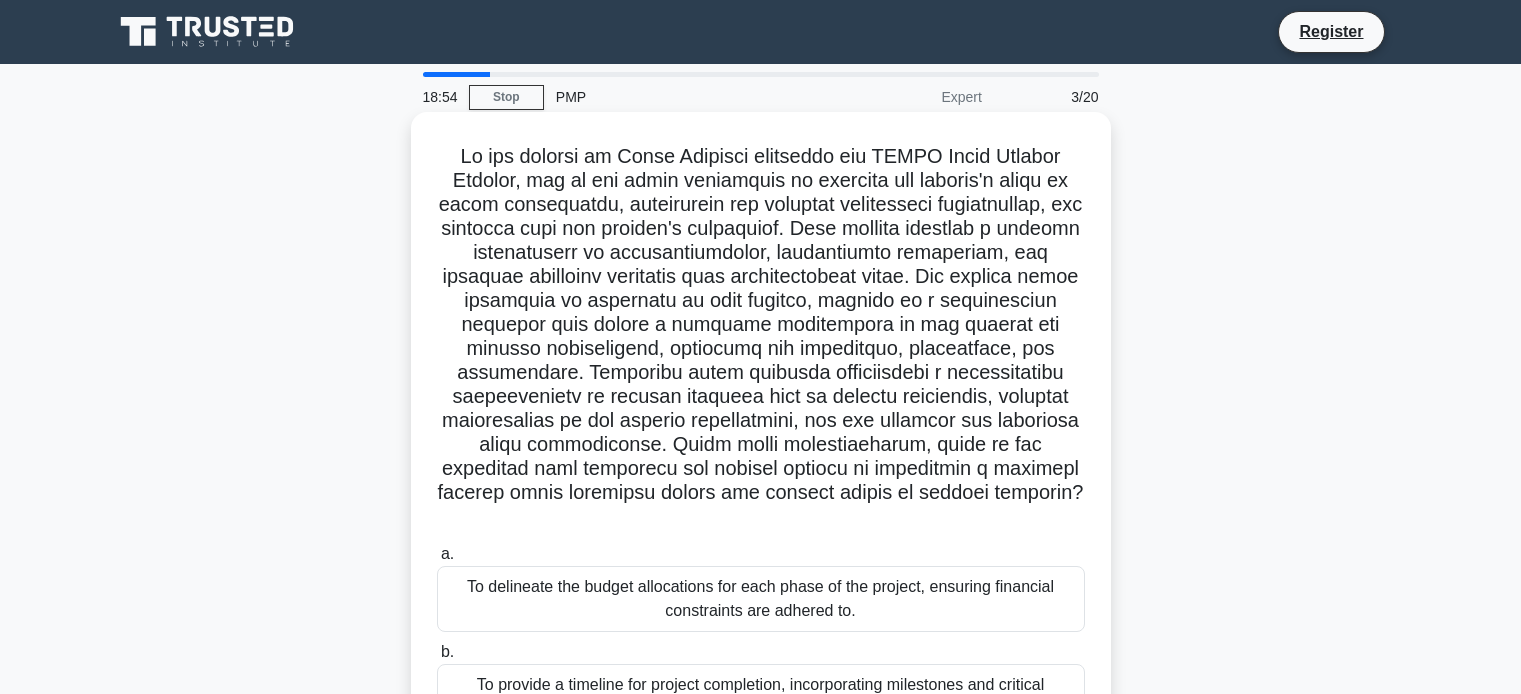 drag, startPoint x: 660, startPoint y: 377, endPoint x: 1027, endPoint y: 402, distance: 367.85052 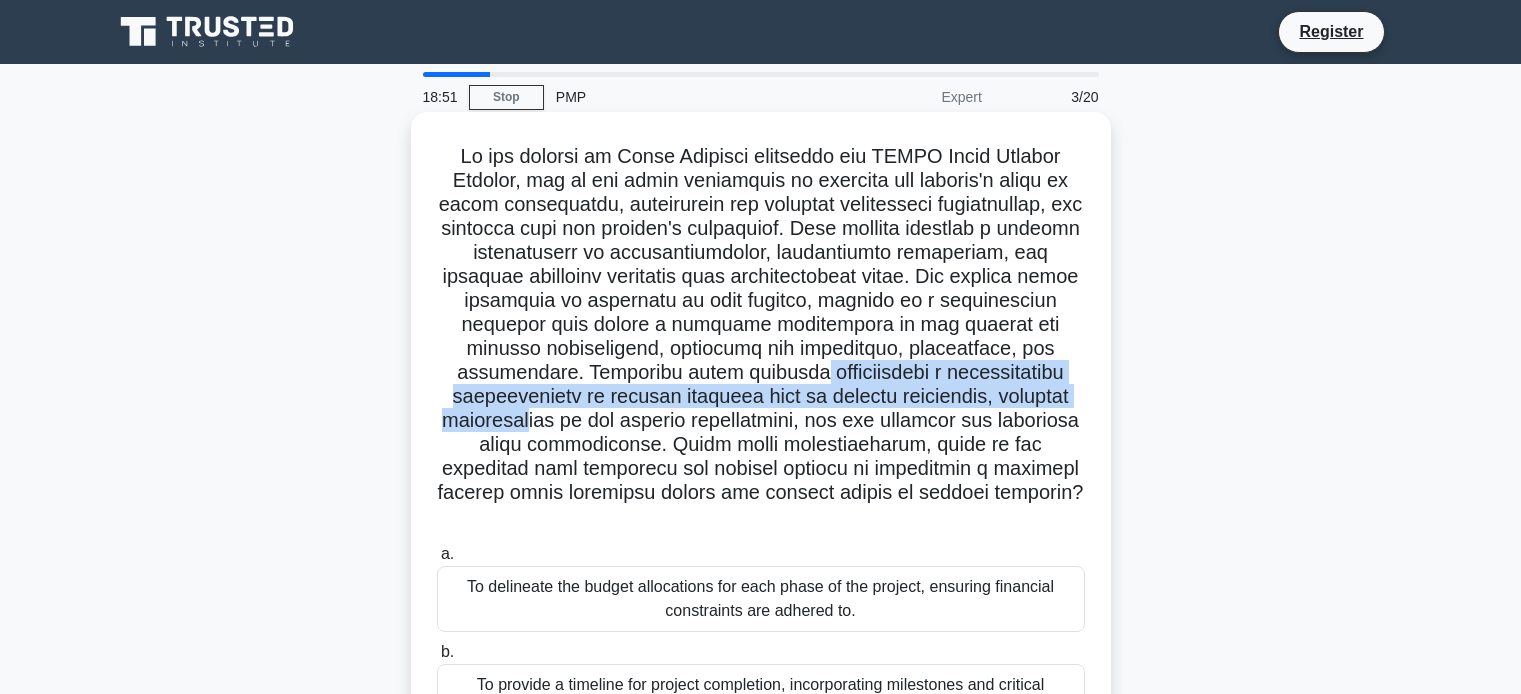 drag, startPoint x: 530, startPoint y: 424, endPoint x: 988, endPoint y: 424, distance: 458 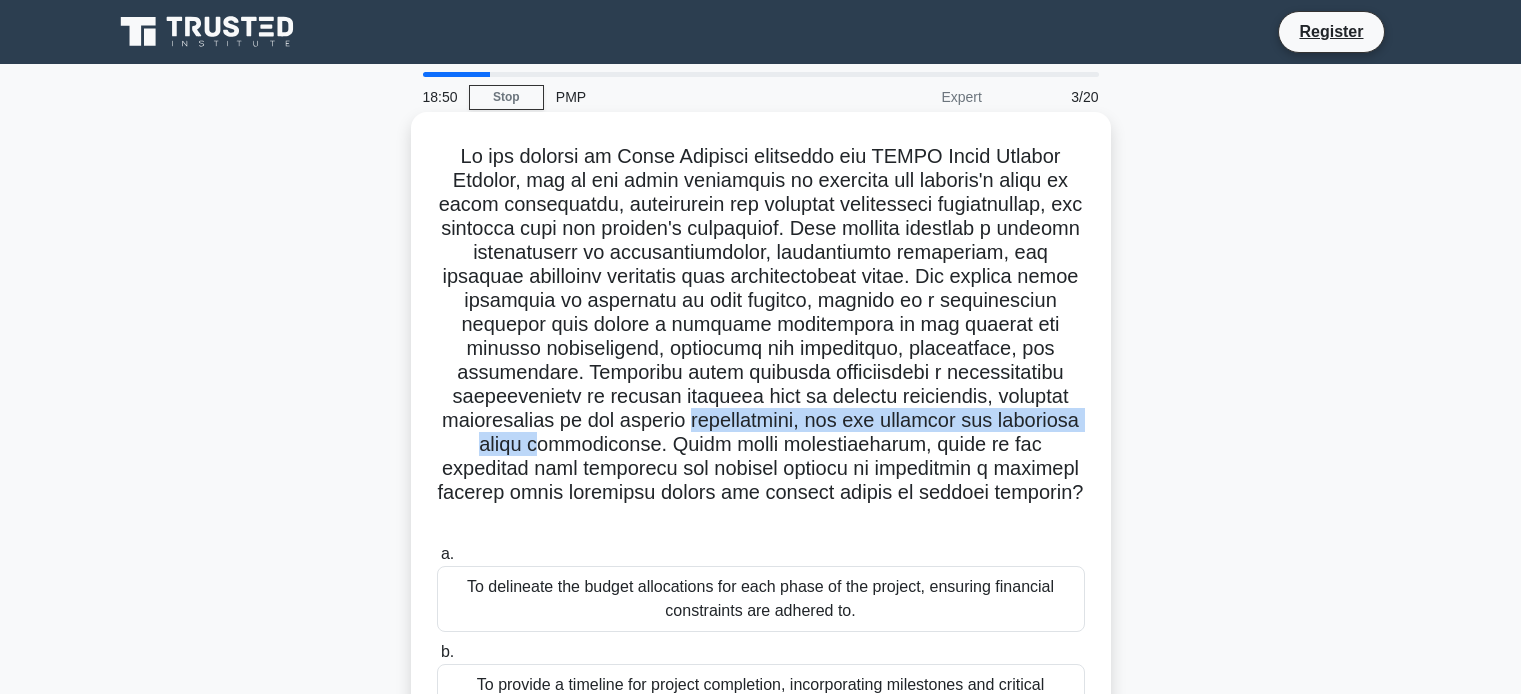 drag, startPoint x: 588, startPoint y: 441, endPoint x: 1004, endPoint y: 443, distance: 416.00482 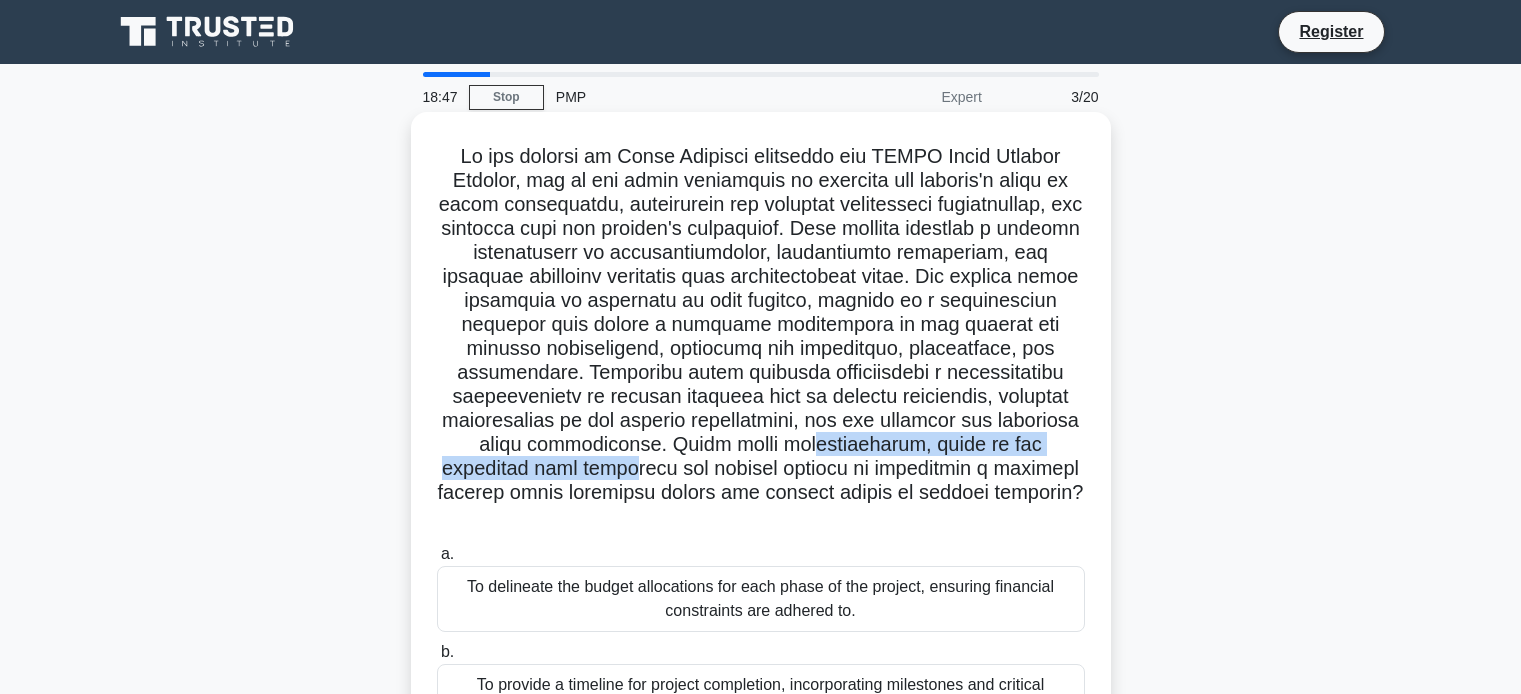 drag, startPoint x: 505, startPoint y: 471, endPoint x: 1040, endPoint y: 463, distance: 535.0598 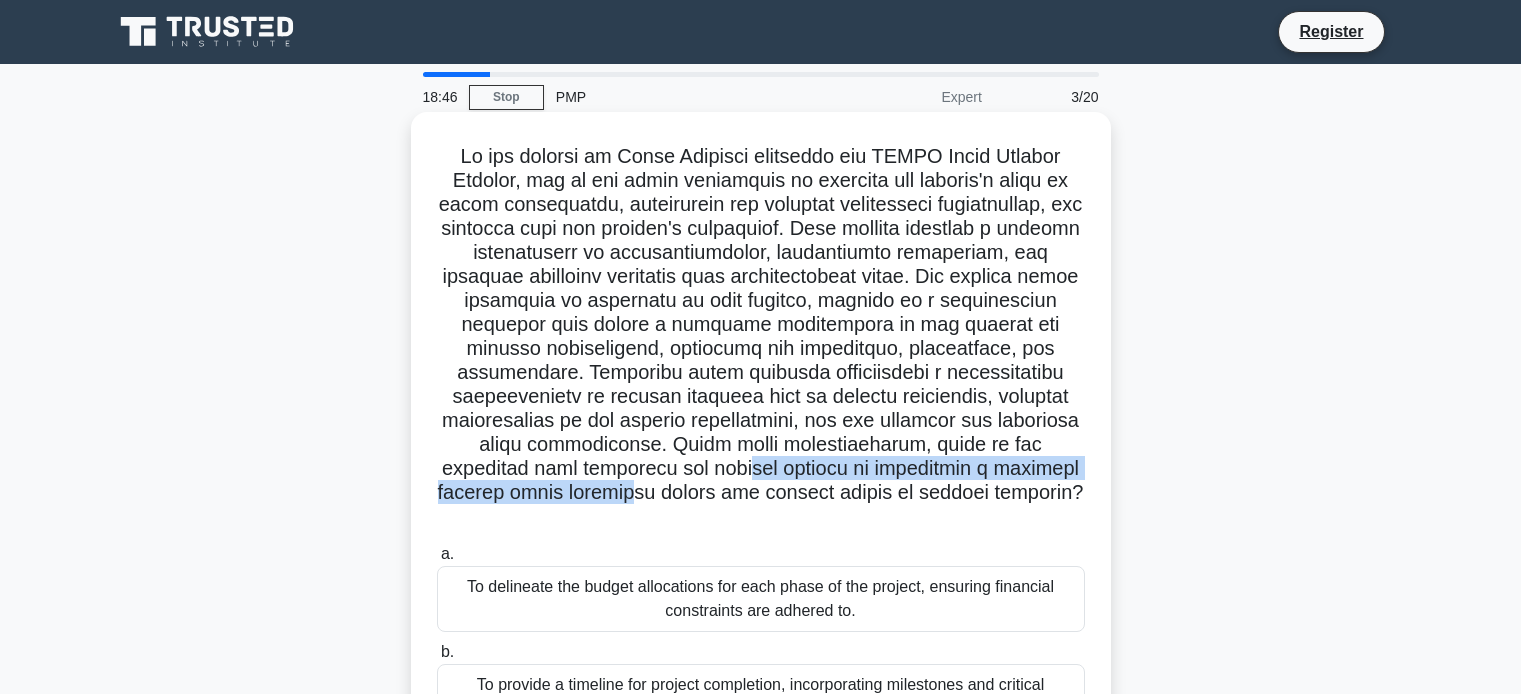 drag, startPoint x: 578, startPoint y: 500, endPoint x: 590, endPoint y: 495, distance: 13 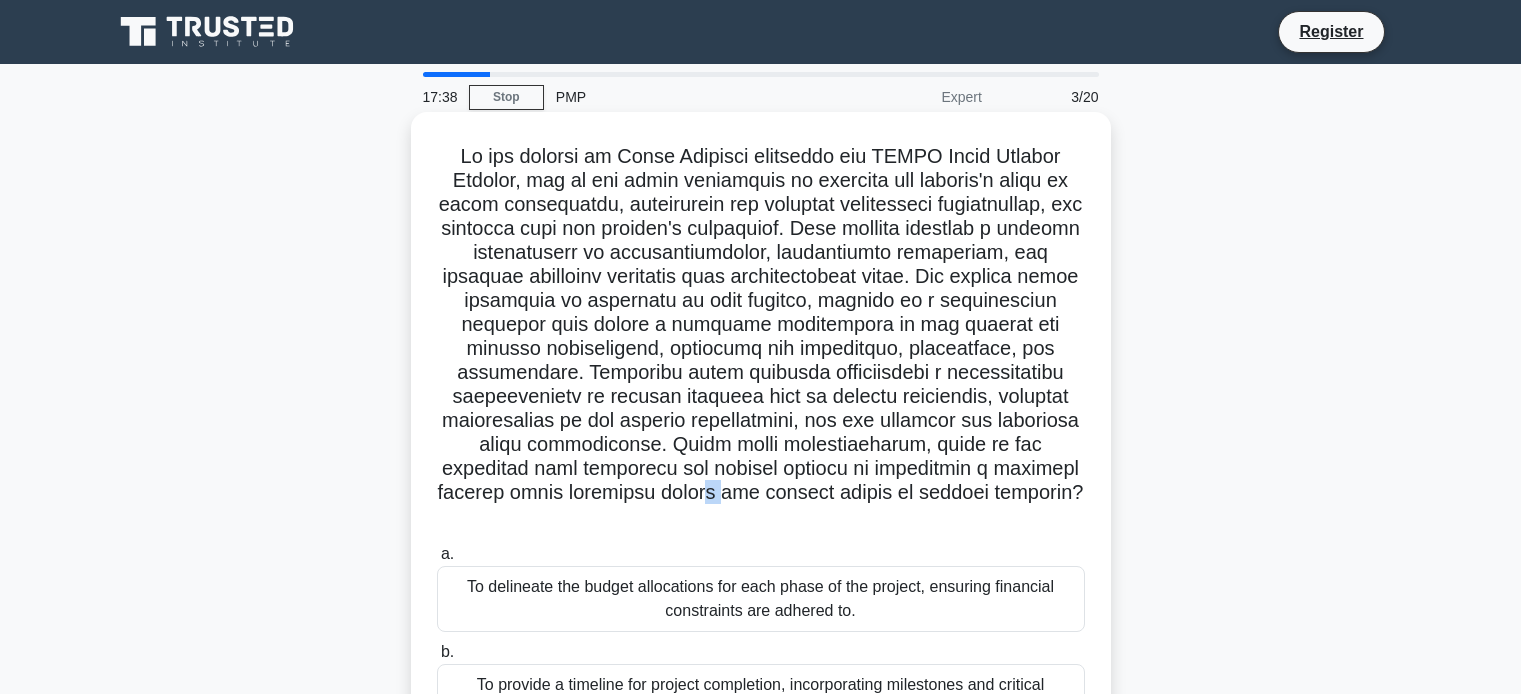 drag, startPoint x: 577, startPoint y: 442, endPoint x: 944, endPoint y: 445, distance: 367.01227 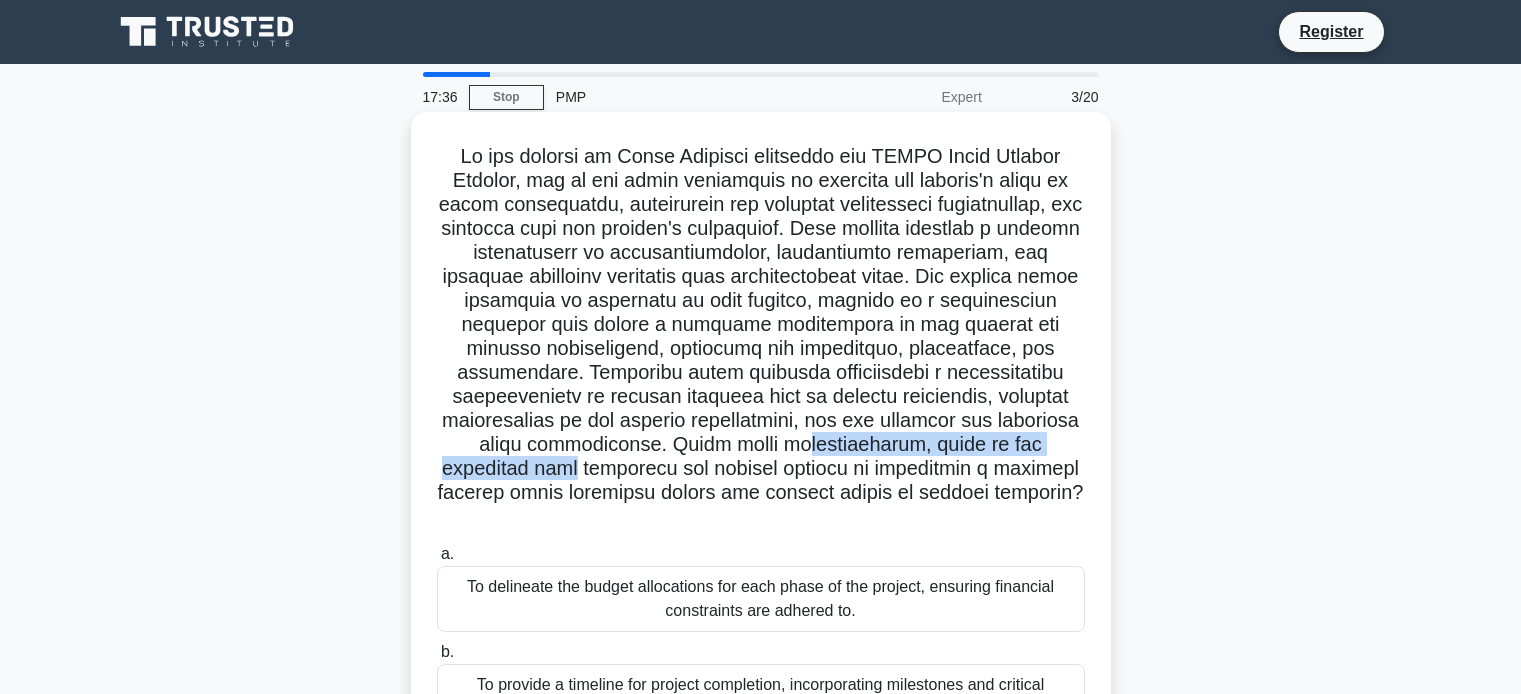 drag, startPoint x: 659, startPoint y: 463, endPoint x: 953, endPoint y: 466, distance: 294.01532 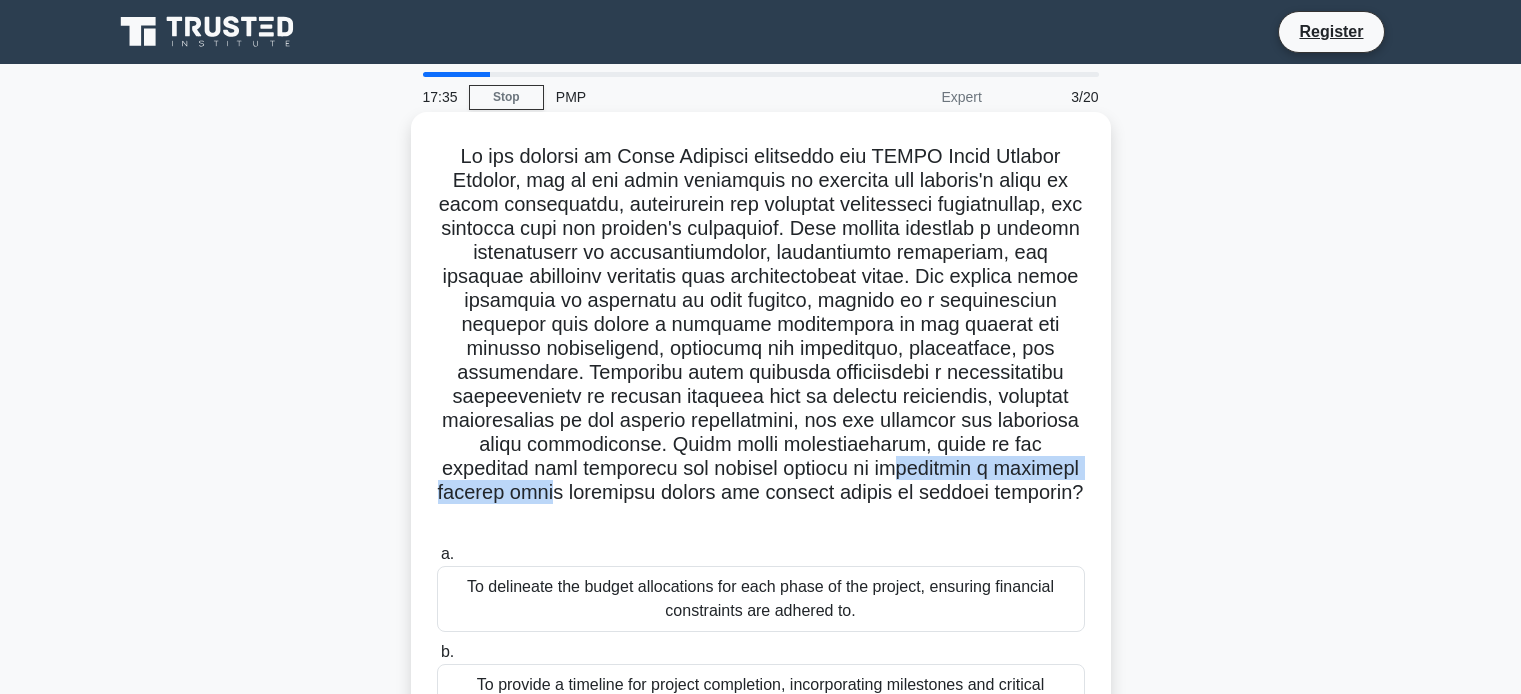 drag, startPoint x: 641, startPoint y: 487, endPoint x: 784, endPoint y: 489, distance: 143.01399 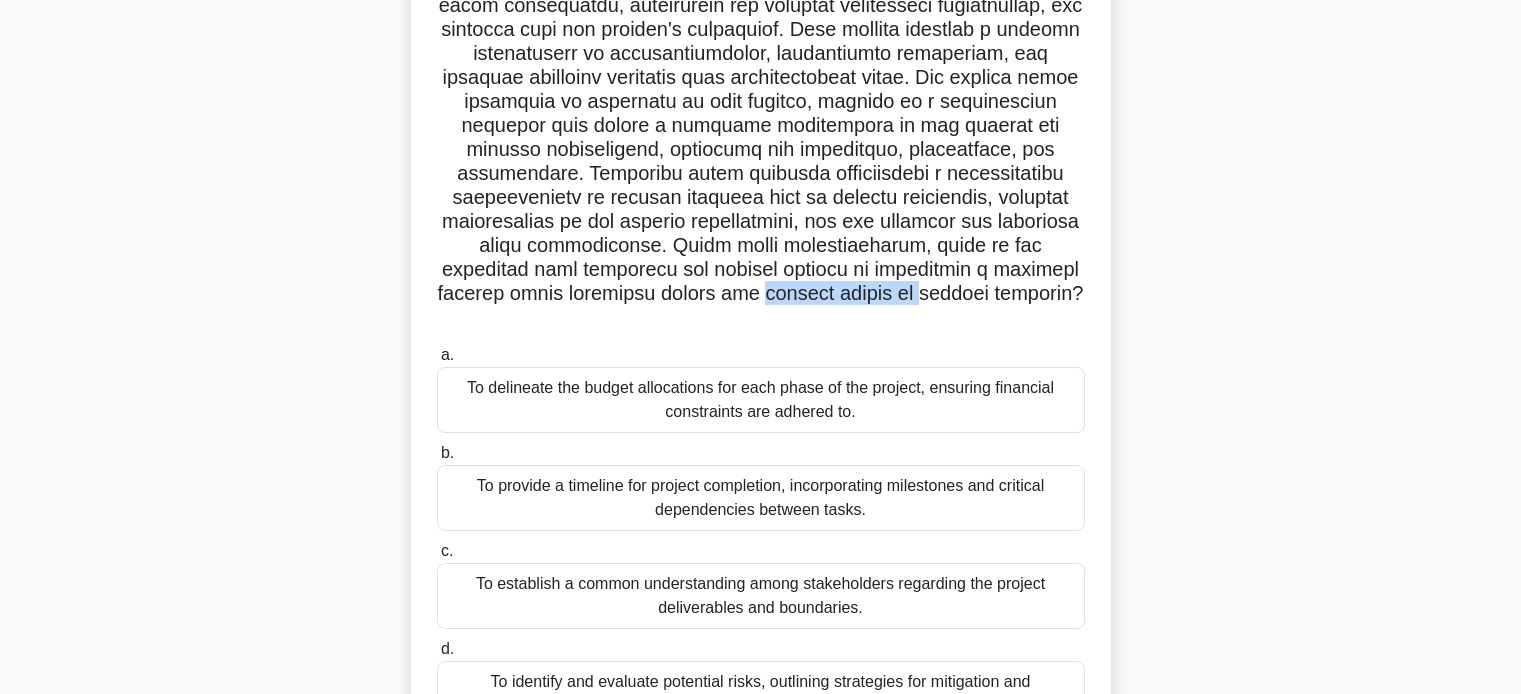 scroll, scrollTop: 299, scrollLeft: 0, axis: vertical 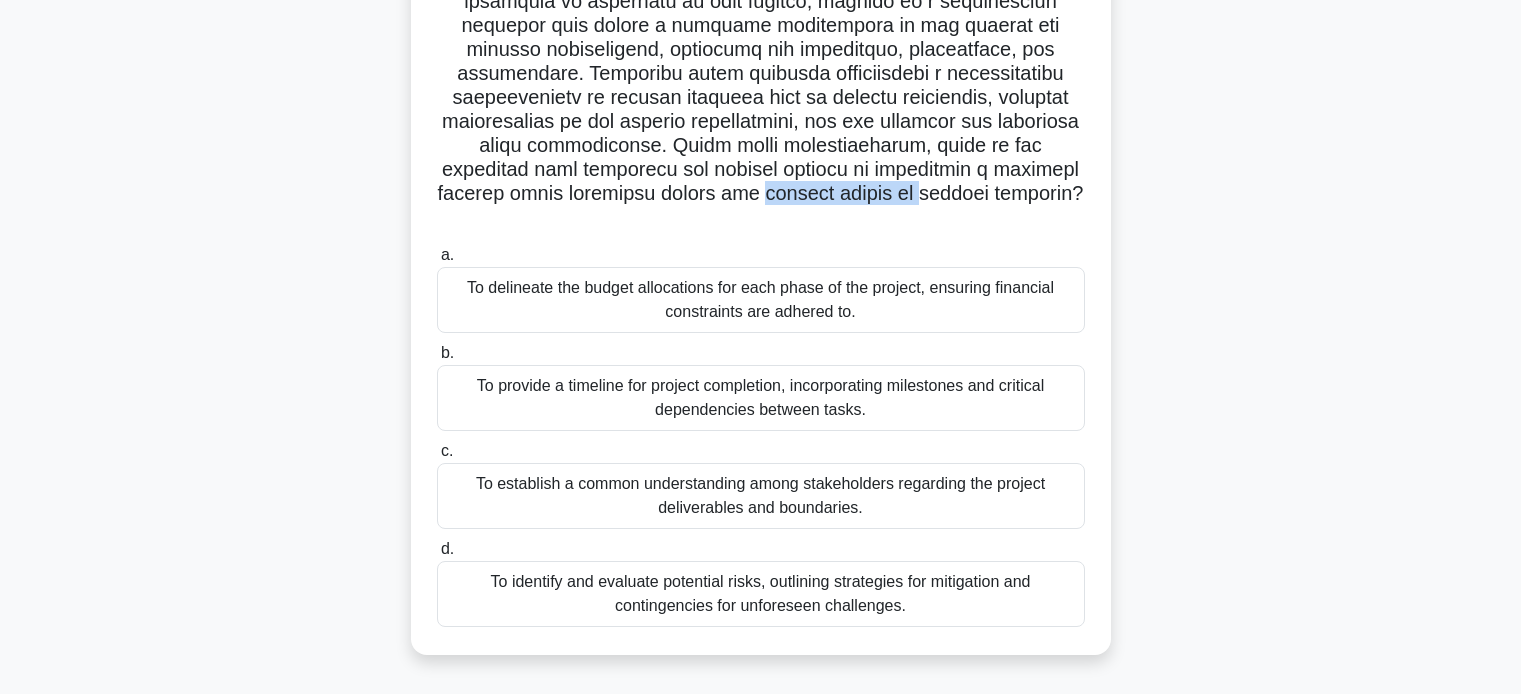 click on "To establish a common understanding among stakeholders regarding the project deliverables and boundaries." at bounding box center [761, 496] 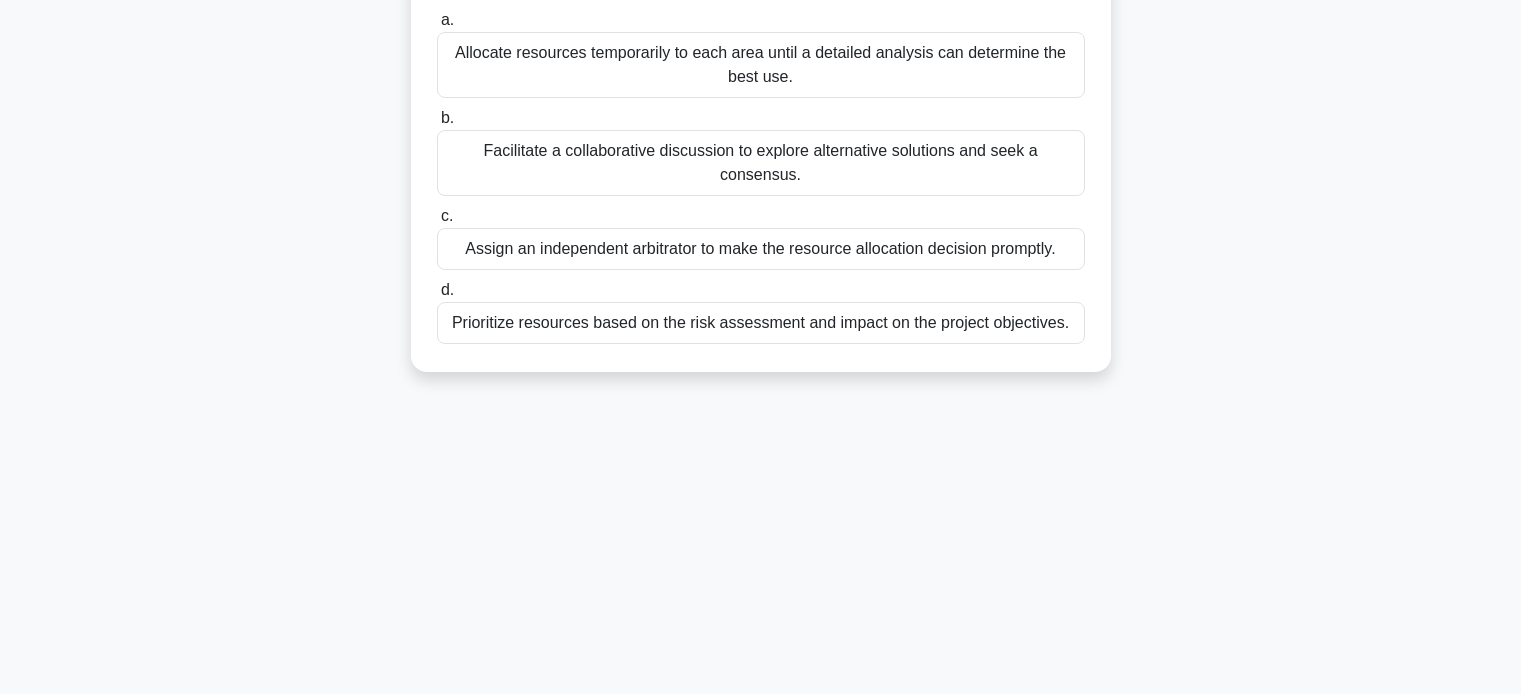 scroll, scrollTop: 0, scrollLeft: 0, axis: both 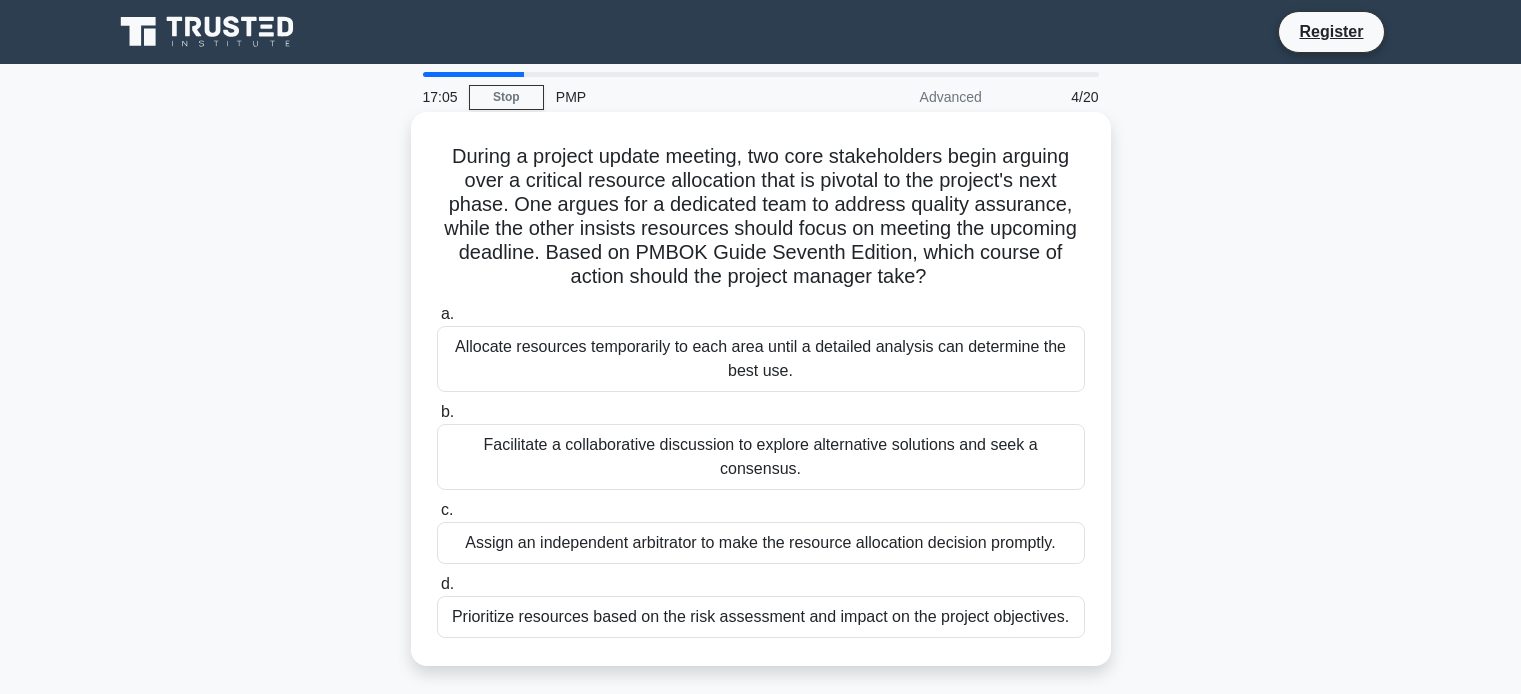 click on "Facilitate a collaborative discussion to explore alternative solutions and seek a consensus." at bounding box center (761, 457) 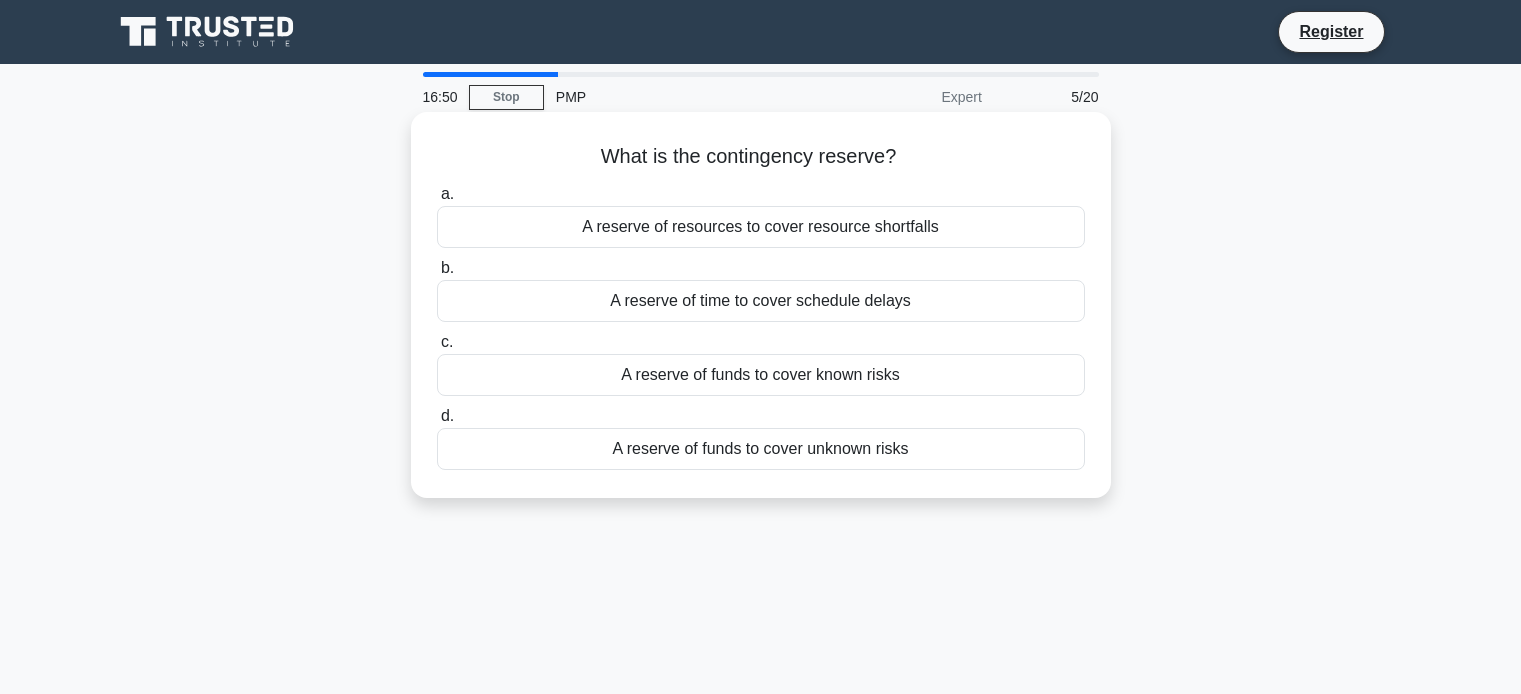 click on "A reserve of funds to cover known risks" at bounding box center [761, 375] 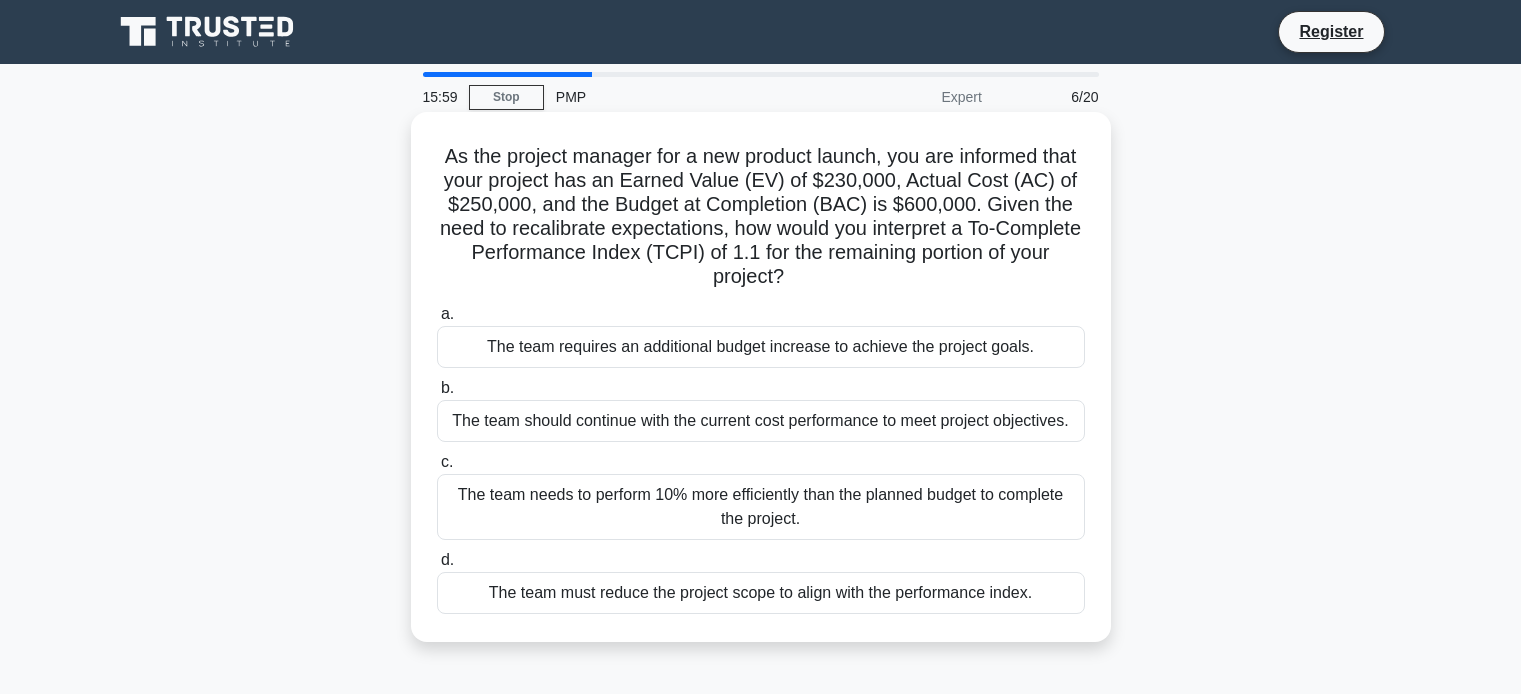 drag, startPoint x: 940, startPoint y: 183, endPoint x: 1044, endPoint y: 182, distance: 104.00481 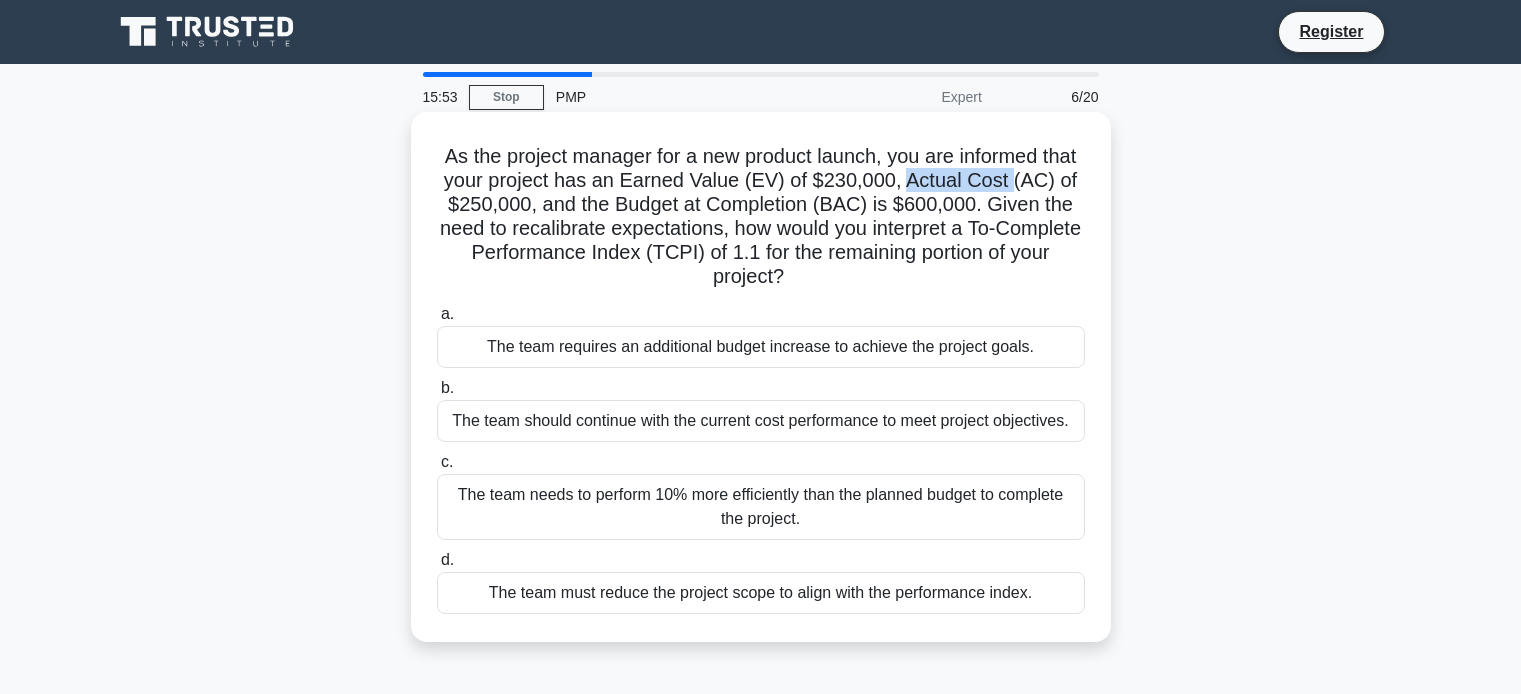 drag, startPoint x: 1051, startPoint y: 182, endPoint x: 1073, endPoint y: 182, distance: 22 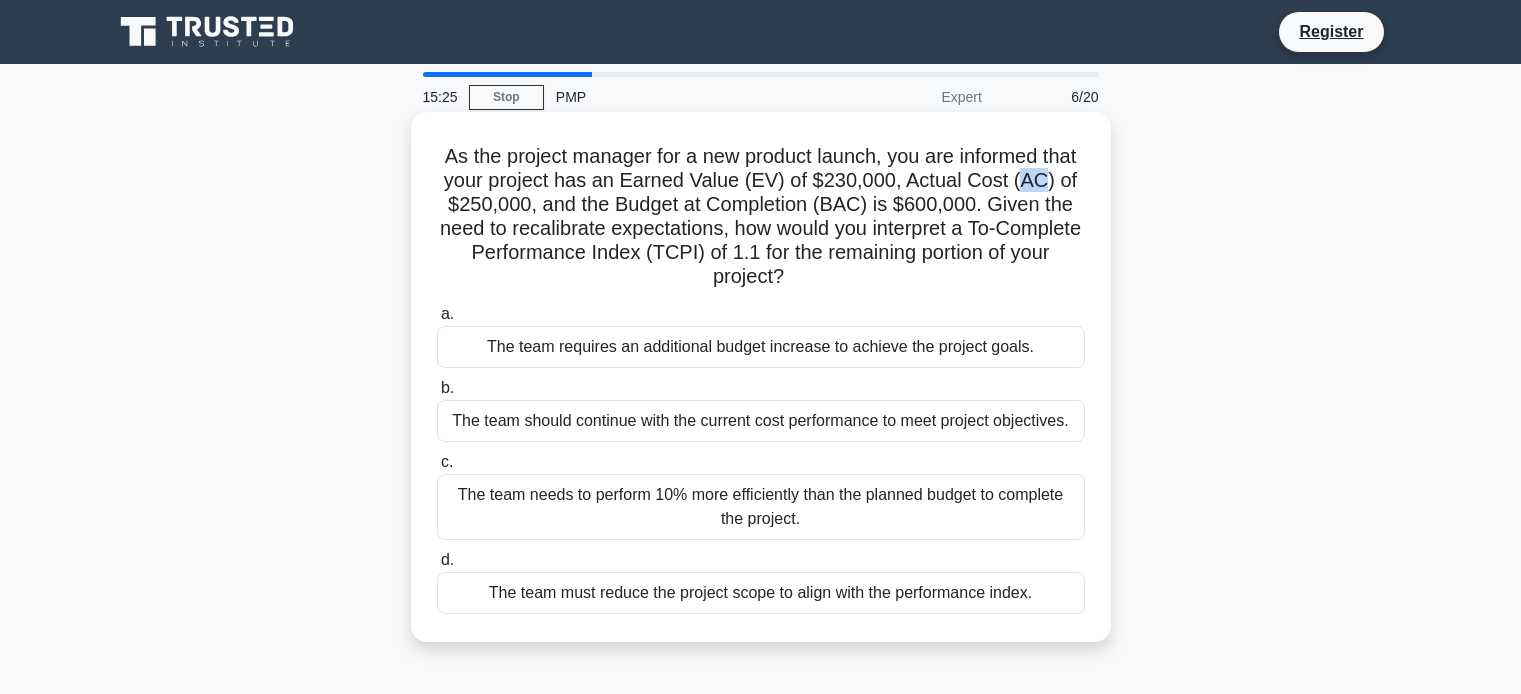 click on "The team needs to perform 10% more efficiently than the planned budget to complete the project." at bounding box center [761, 507] 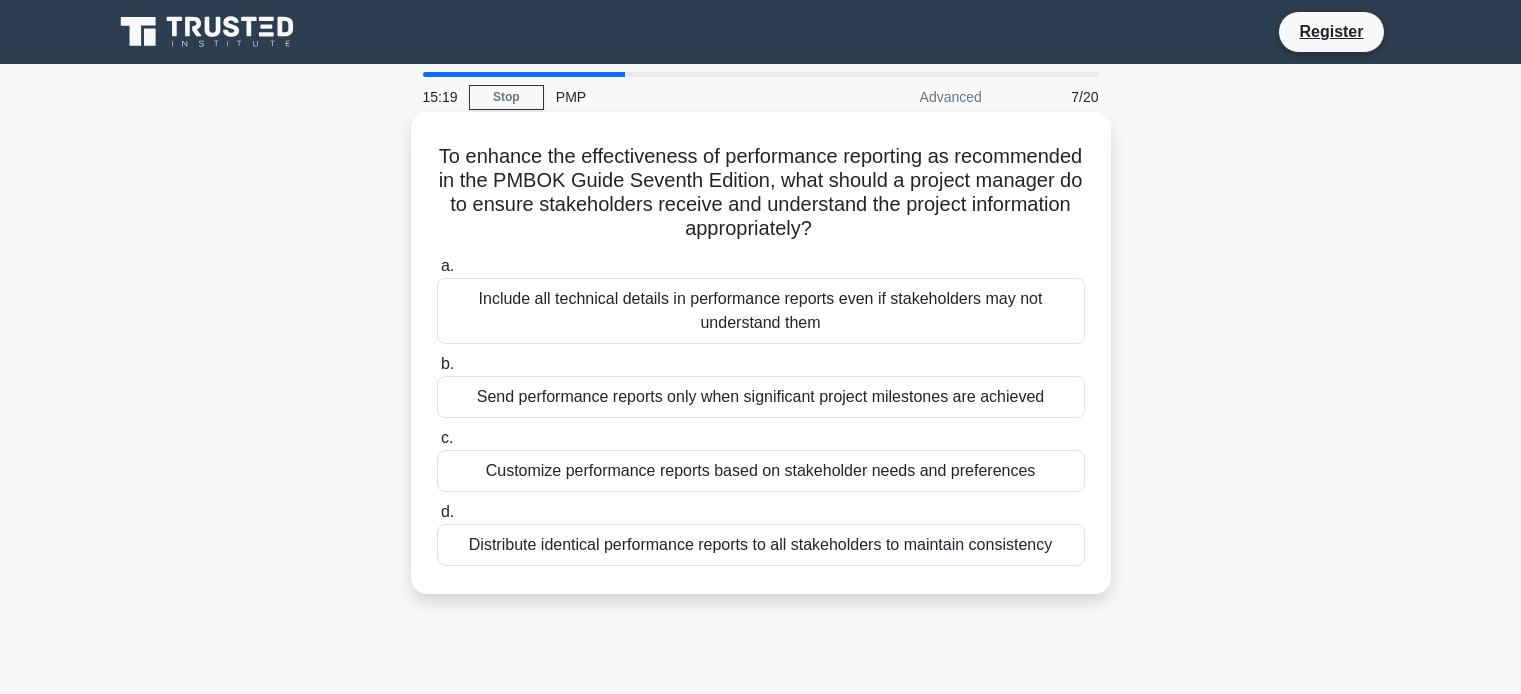 drag, startPoint x: 500, startPoint y: 158, endPoint x: 960, endPoint y: 189, distance: 461.0434 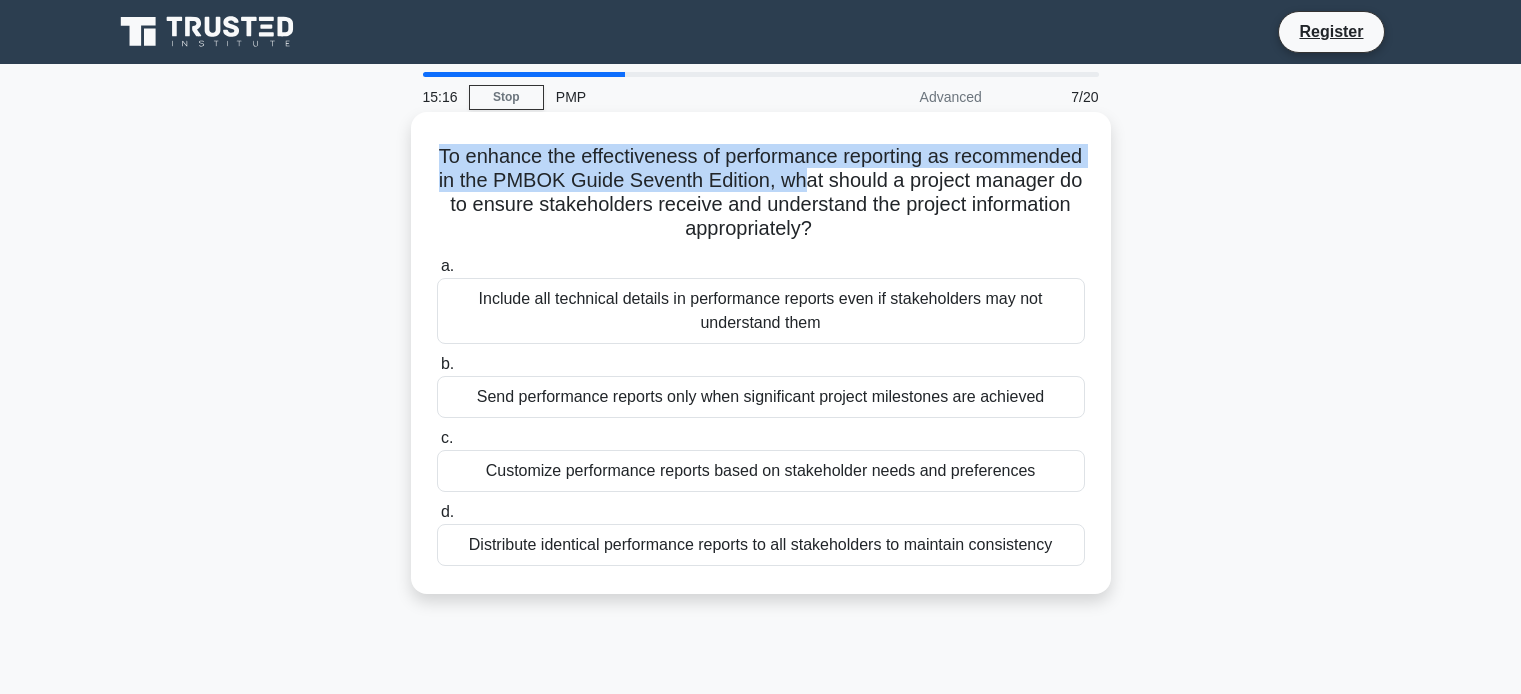 drag, startPoint x: 587, startPoint y: 199, endPoint x: 964, endPoint y: 202, distance: 377.01193 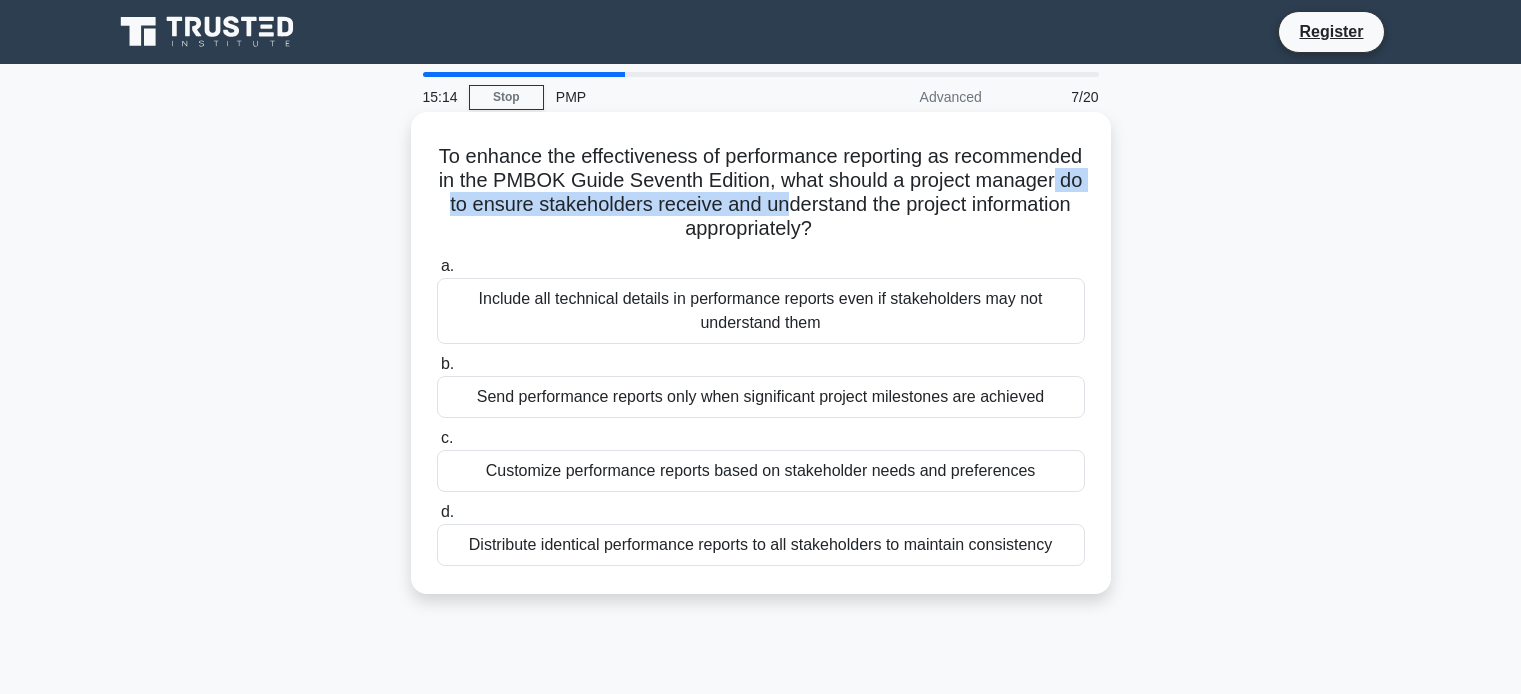 drag, startPoint x: 642, startPoint y: 241, endPoint x: 793, endPoint y: 235, distance: 151.11916 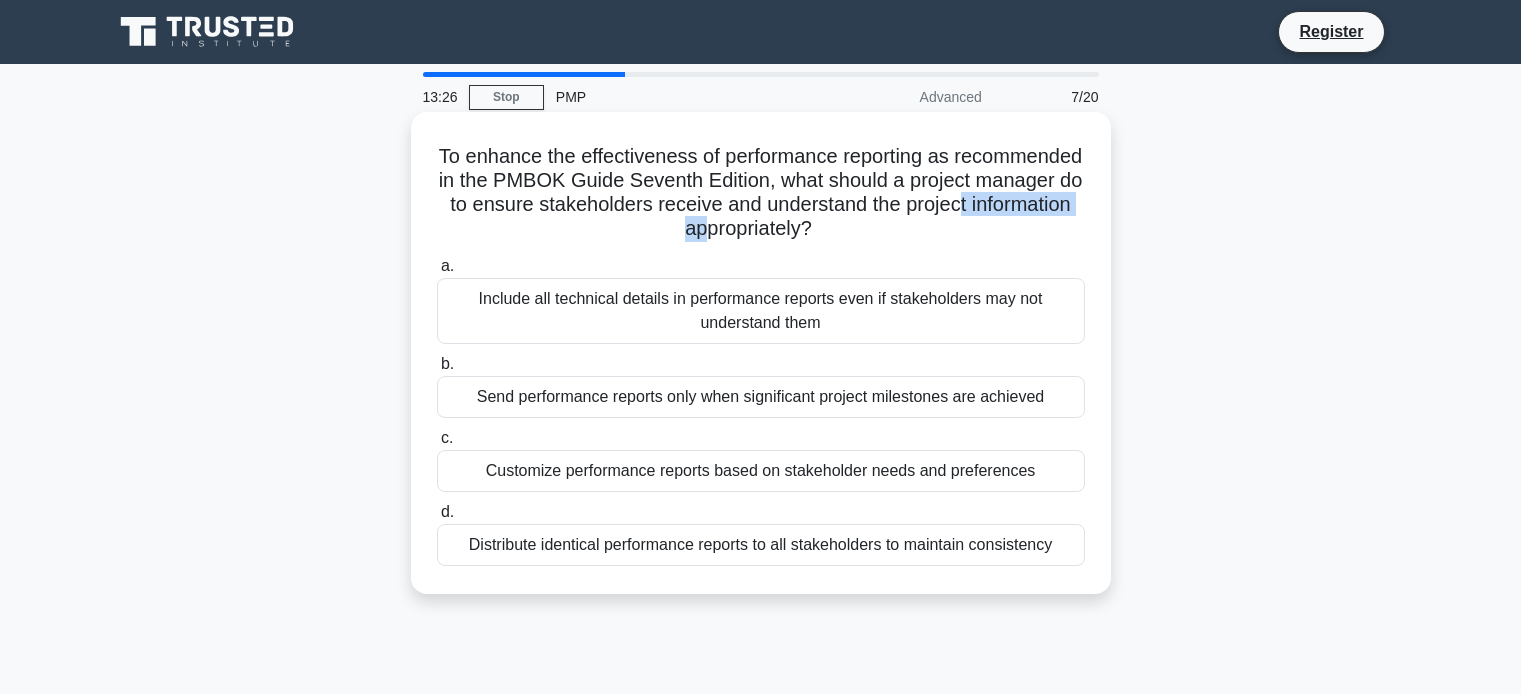 click on "Send performance reports only when significant project milestones are achieved" at bounding box center [761, 397] 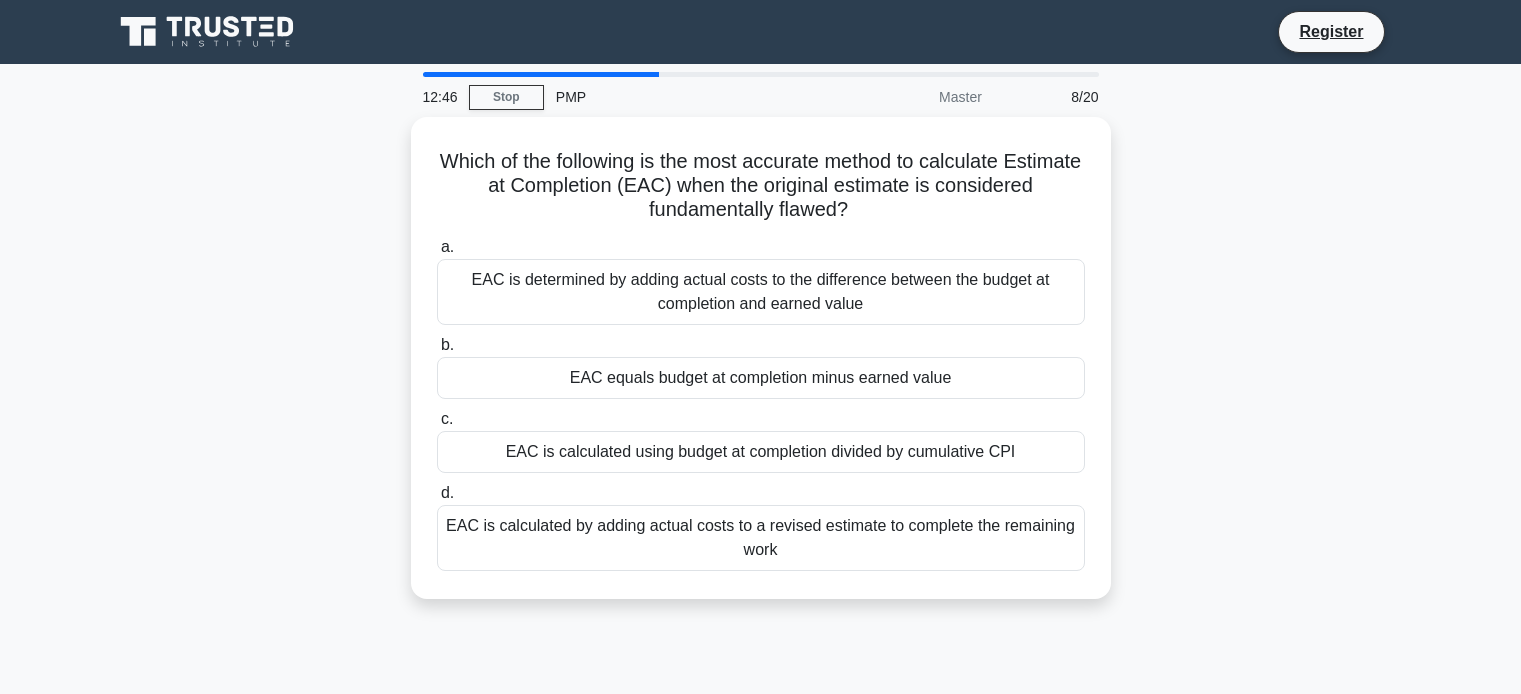 drag, startPoint x: 725, startPoint y: 280, endPoint x: 384, endPoint y: 485, distance: 397.87686 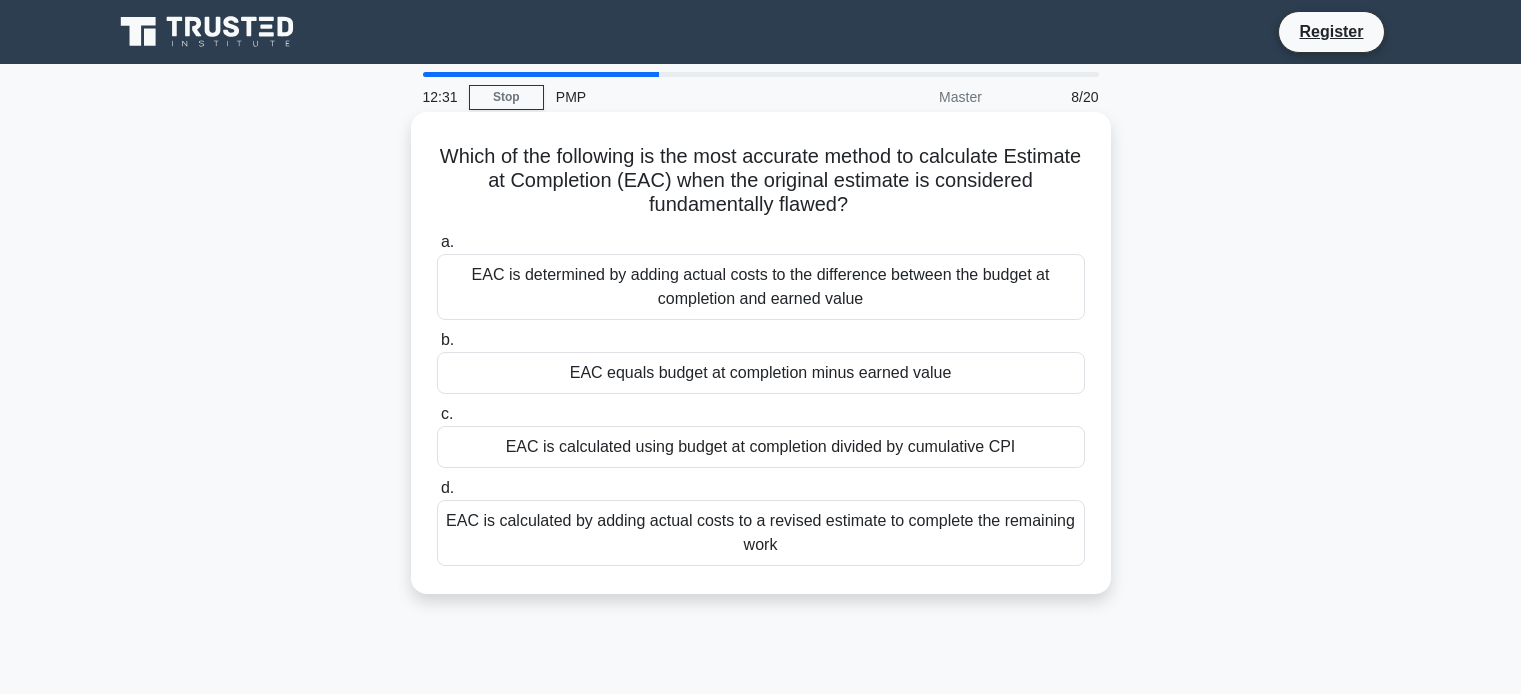 drag, startPoint x: 538, startPoint y: 522, endPoint x: 828, endPoint y: 526, distance: 290.0276 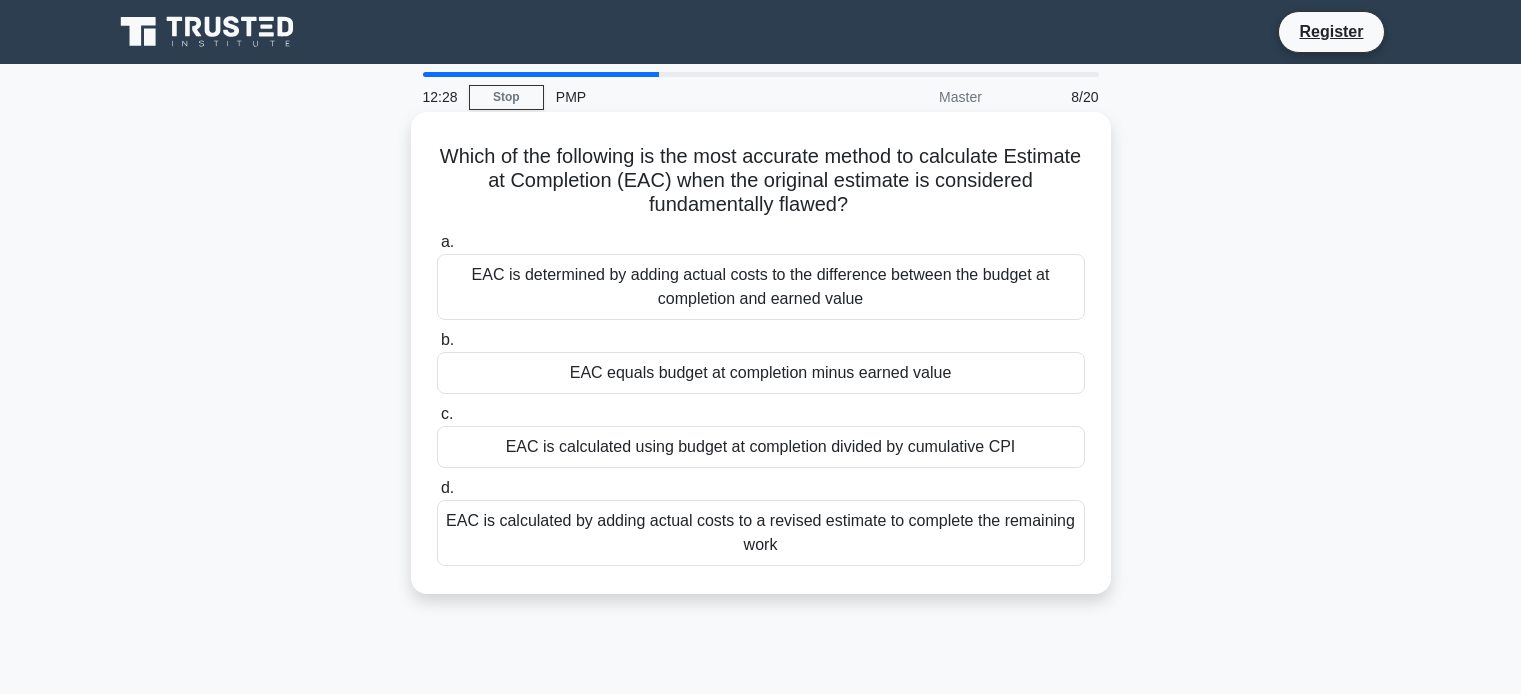 click on "EAC is calculated by adding actual costs to a revised estimate to complete the remaining work" at bounding box center (761, 533) 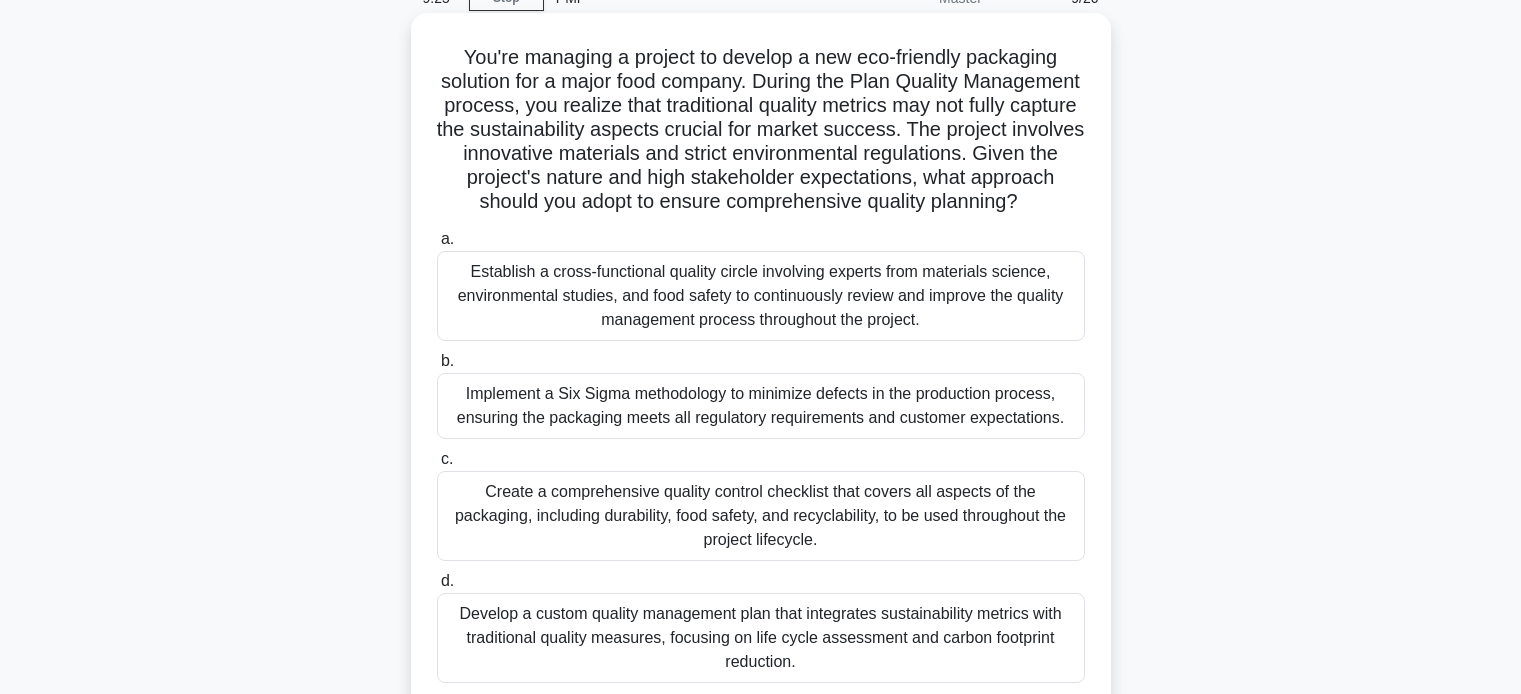 scroll, scrollTop: 199, scrollLeft: 0, axis: vertical 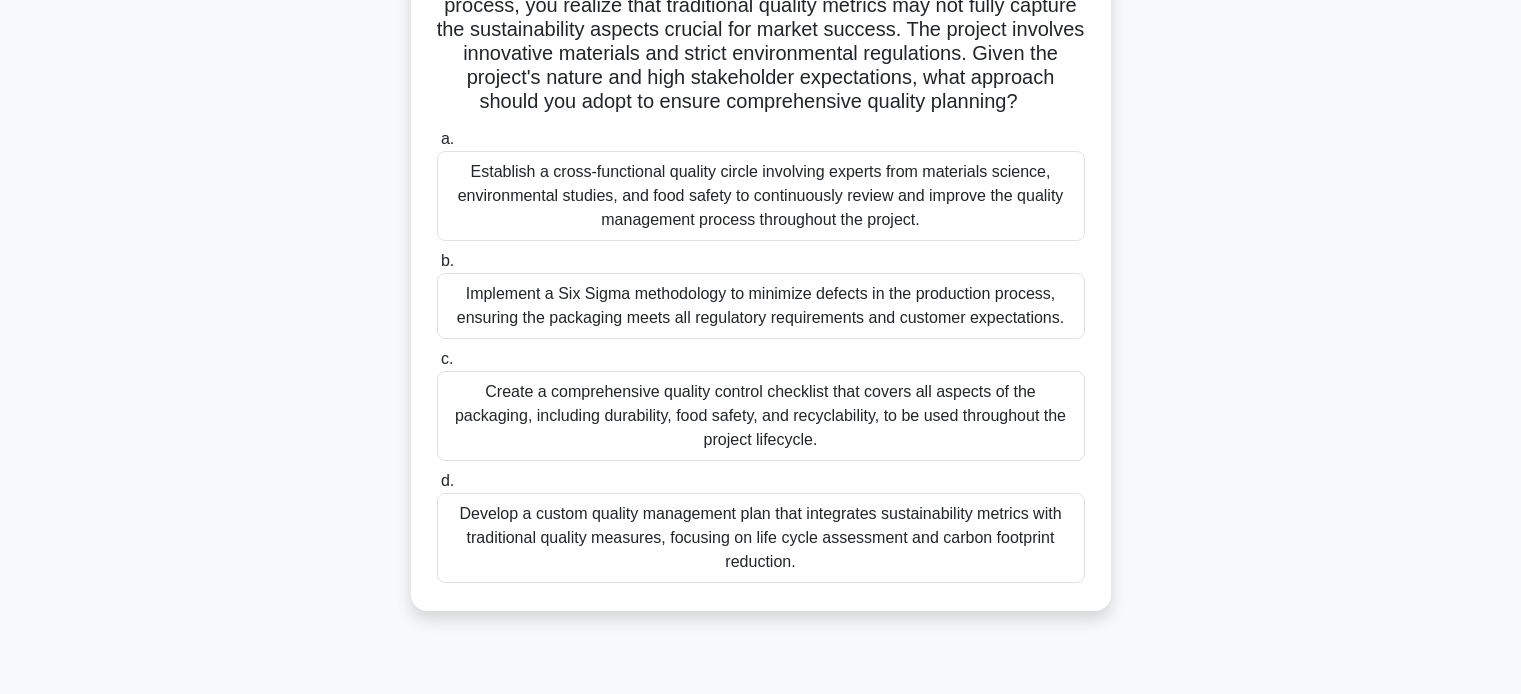 click on "Develop a custom quality management plan that integrates sustainability metrics with traditional quality measures, focusing on life cycle assessment and carbon footprint reduction." at bounding box center (761, 538) 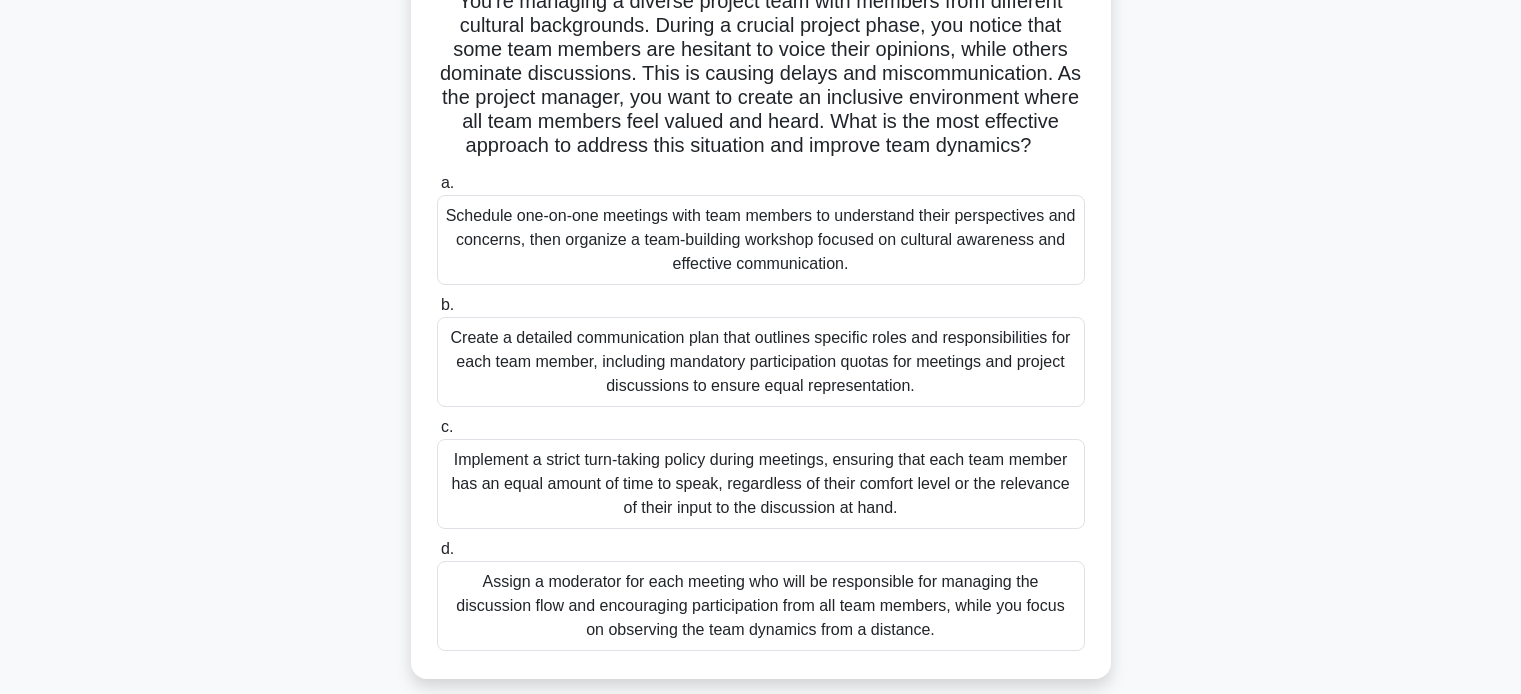 scroll, scrollTop: 99, scrollLeft: 0, axis: vertical 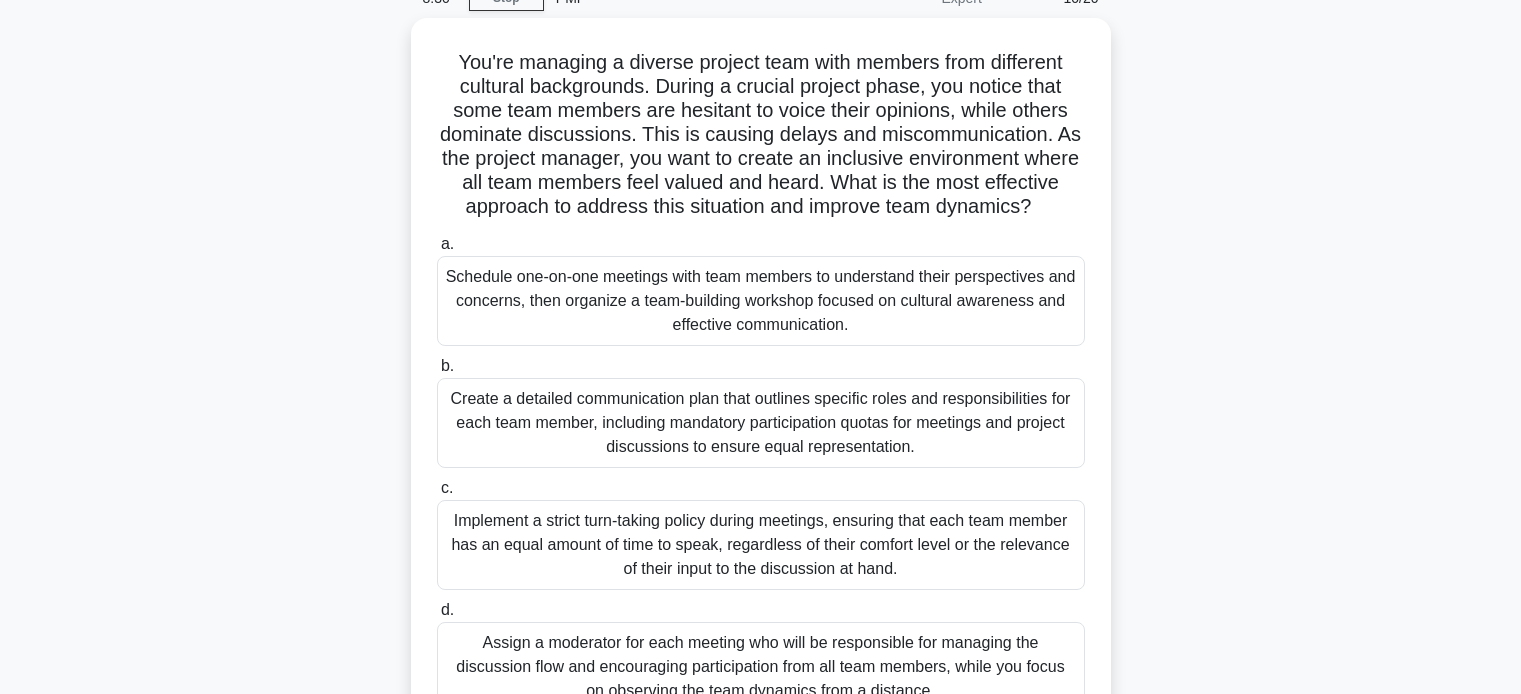 drag, startPoint x: 837, startPoint y: 338, endPoint x: 308, endPoint y: 320, distance: 529.30615 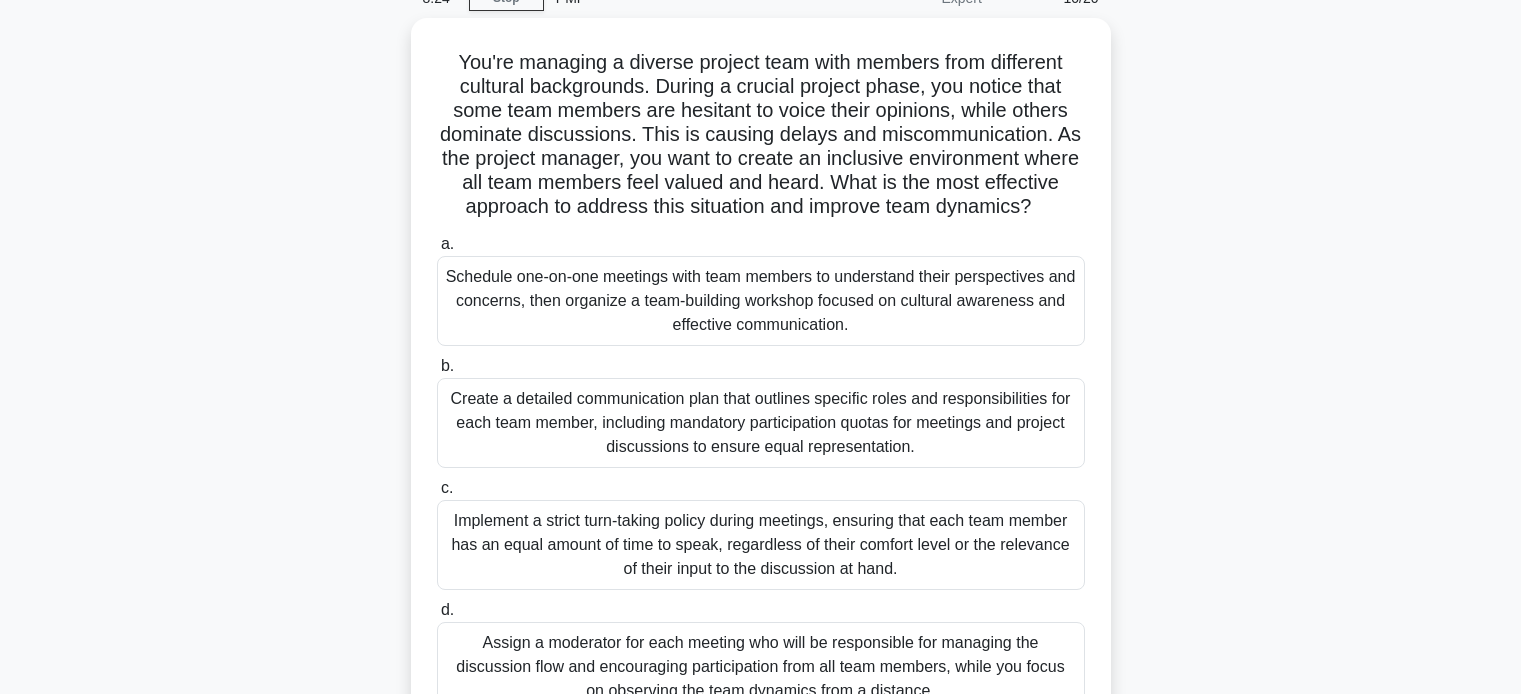 click on "You're managing a diverse project team with members from different cultural backgrounds. During a crucial project phase, you notice that some team members are hesitant to voice their opinions, while others dominate discussions. This is causing delays and miscommunication. As the project manager, you want to create an inclusive environment where all team members feel valued and heard. What is the most effective approach to address this situation and improve team dynamics?
.spinner_0XTQ{transform-origin:center;animation:spinner_y6GP .75s linear infinite}@keyframes spinner_y6GP{100%{transform:rotate(360deg)}}" at bounding box center [761, 391] 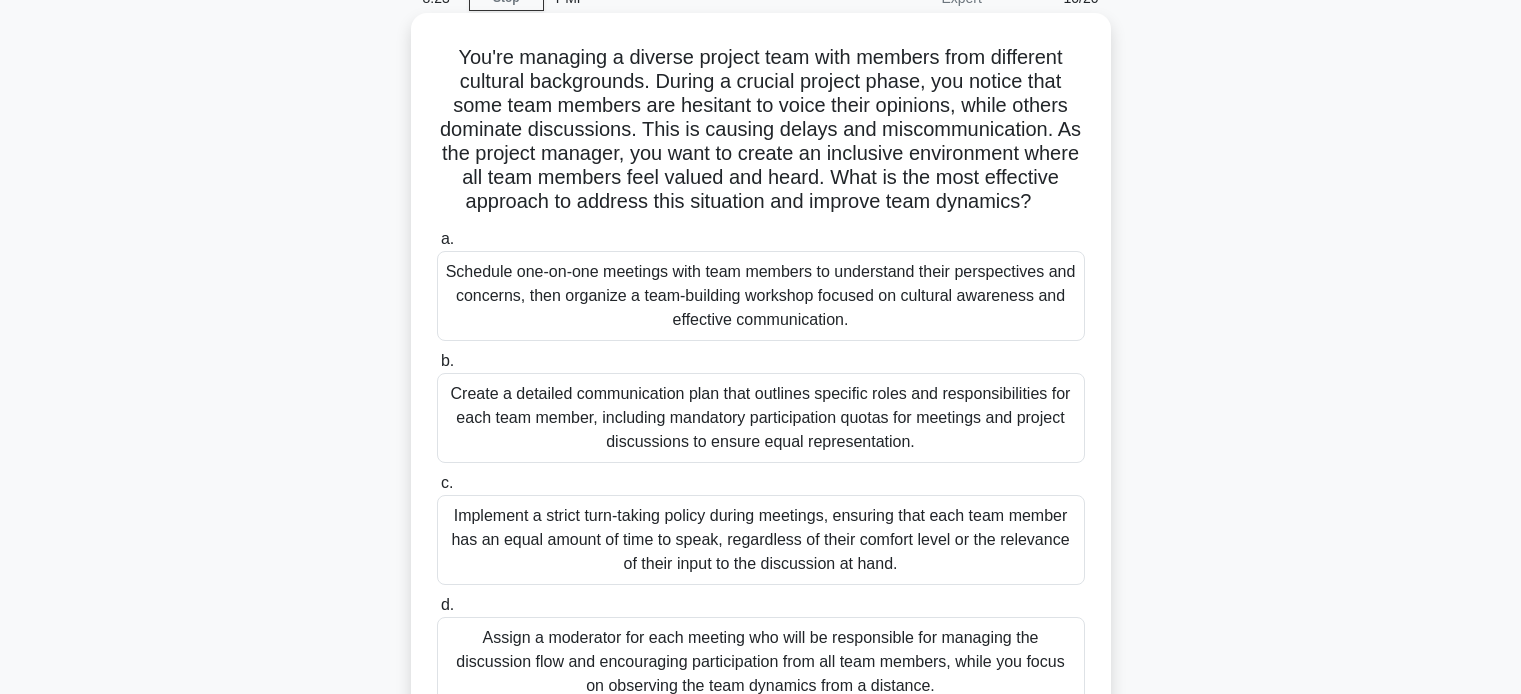 click on "Schedule one-on-one meetings with team members to understand their perspectives and concerns, then organize a team-building workshop focused on cultural awareness and effective communication." at bounding box center [761, 296] 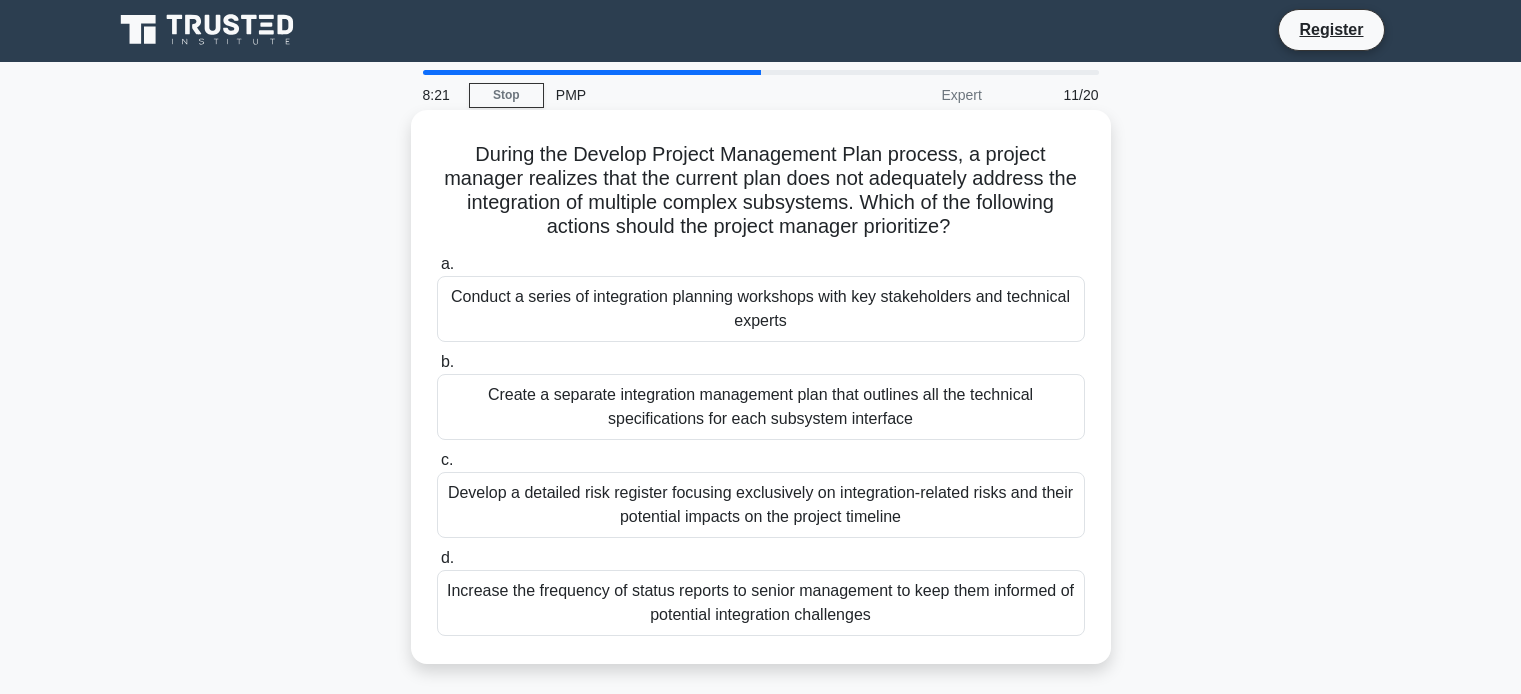 scroll, scrollTop: 0, scrollLeft: 0, axis: both 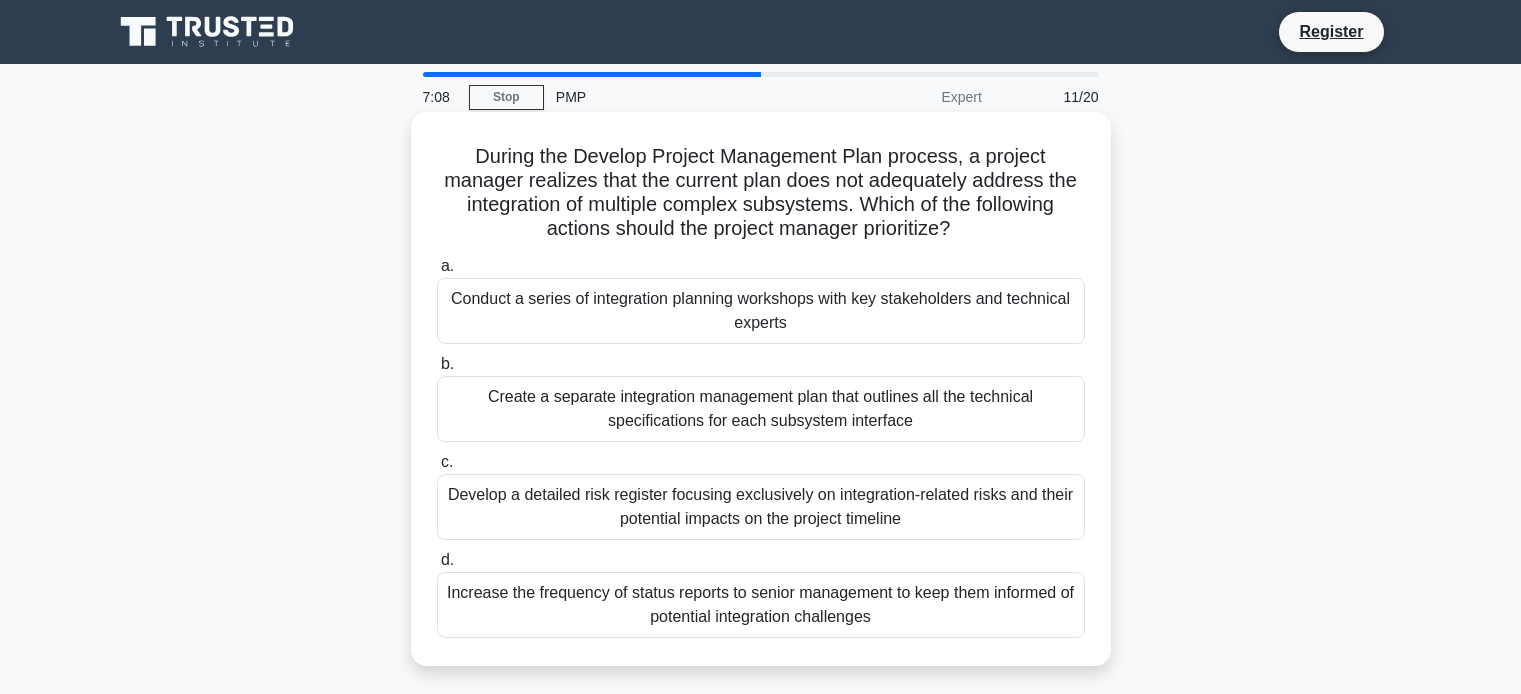 click on "Create a separate integration management plan that outlines all the technical specifications for each subsystem interface" at bounding box center [761, 409] 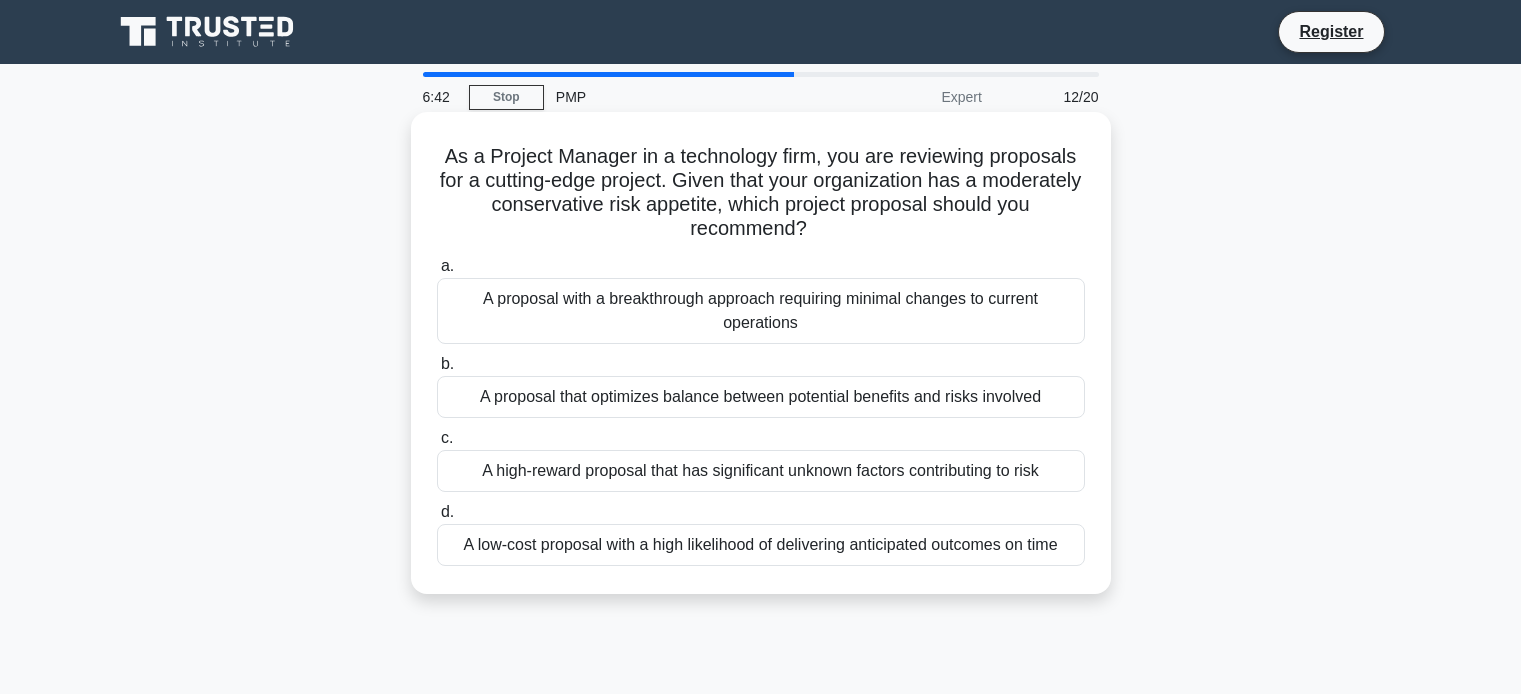 click on "A proposal that optimizes balance between potential benefits and risks involved" at bounding box center (761, 397) 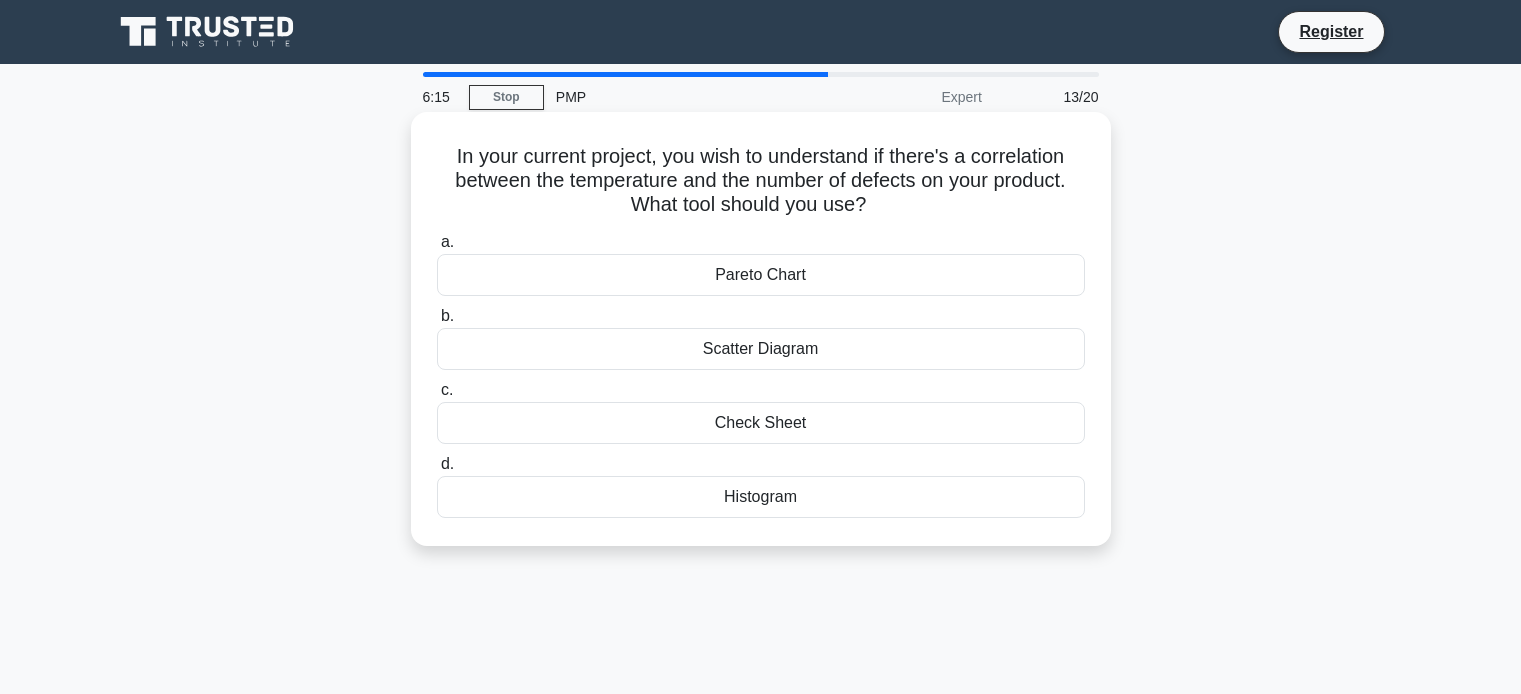click on "Check Sheet" at bounding box center (761, 423) 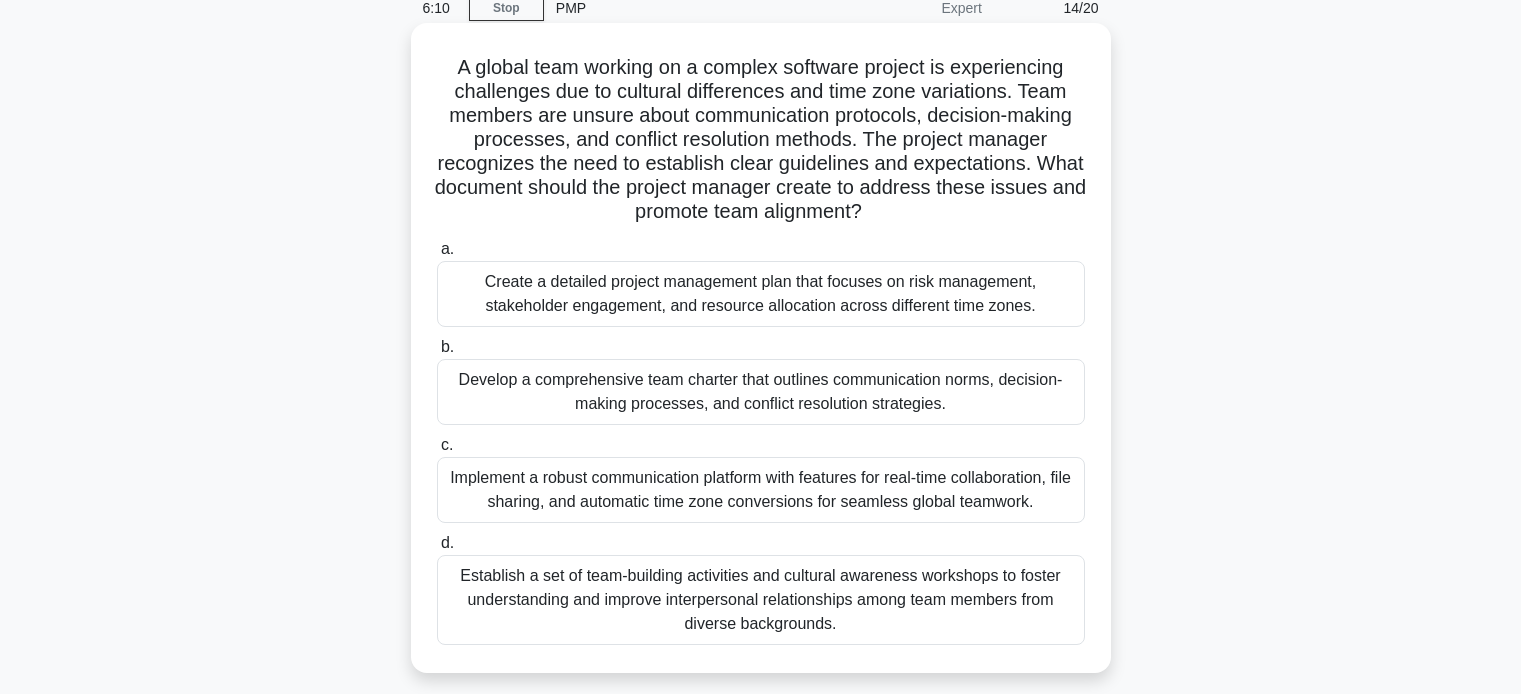scroll, scrollTop: 86, scrollLeft: 0, axis: vertical 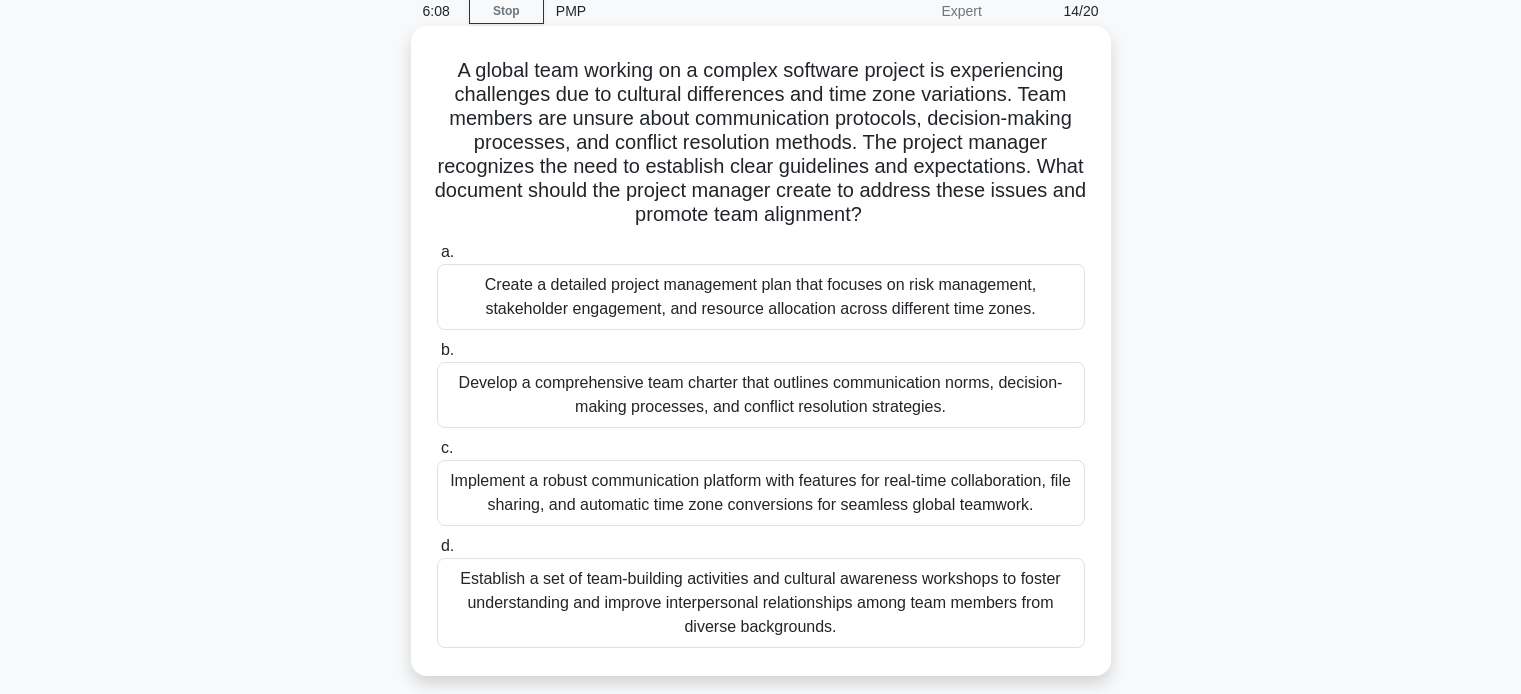 drag, startPoint x: 478, startPoint y: 81, endPoint x: 756, endPoint y: 104, distance: 278.94983 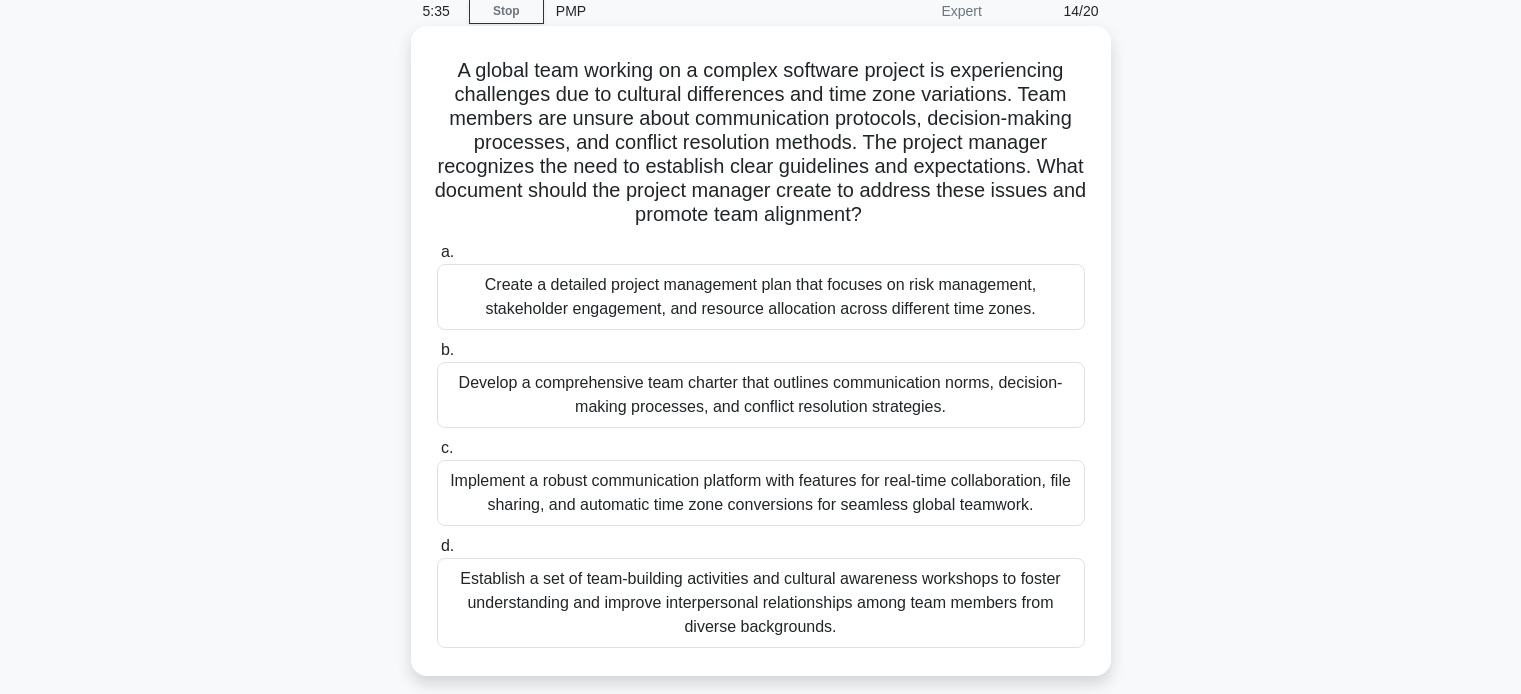 click on "Develop a comprehensive team charter that outlines communication norms, decision-making processes, and conflict resolution strategies." at bounding box center (761, 395) 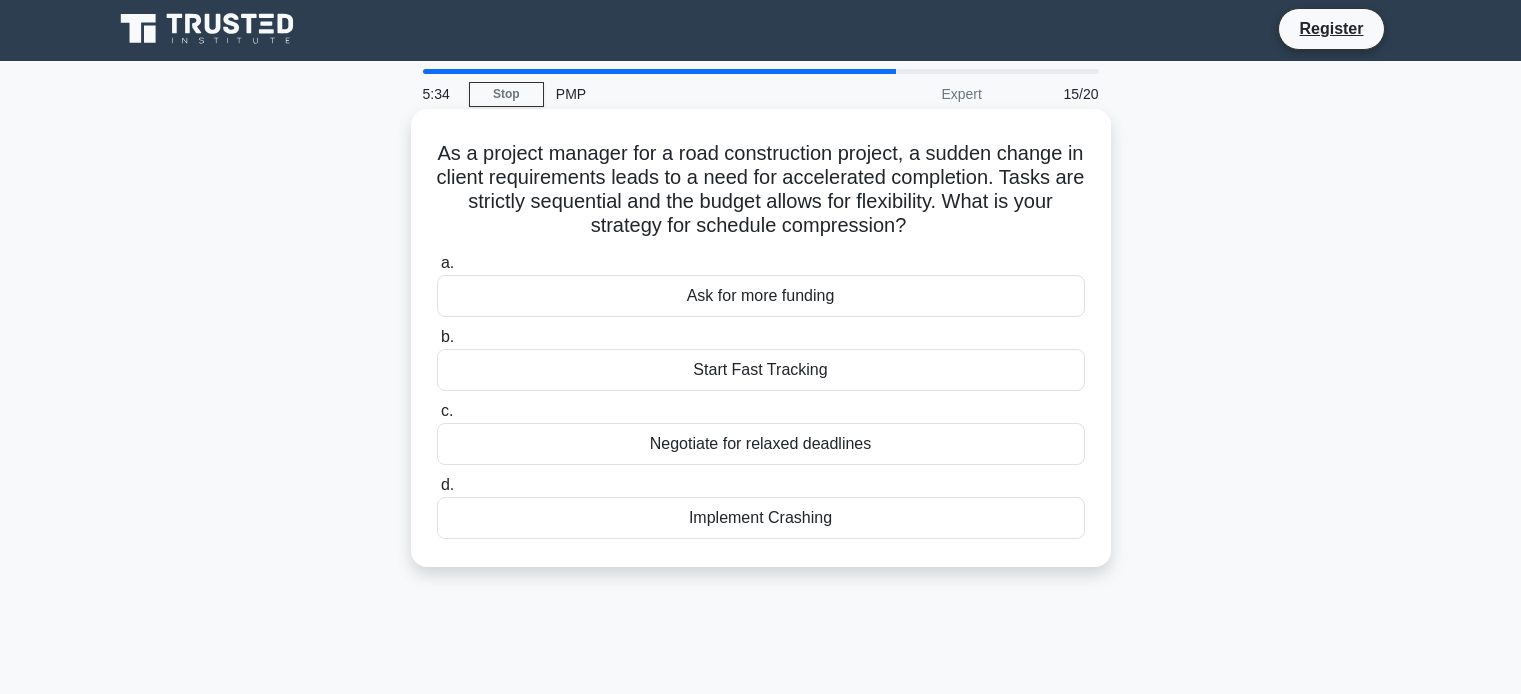 scroll, scrollTop: 0, scrollLeft: 0, axis: both 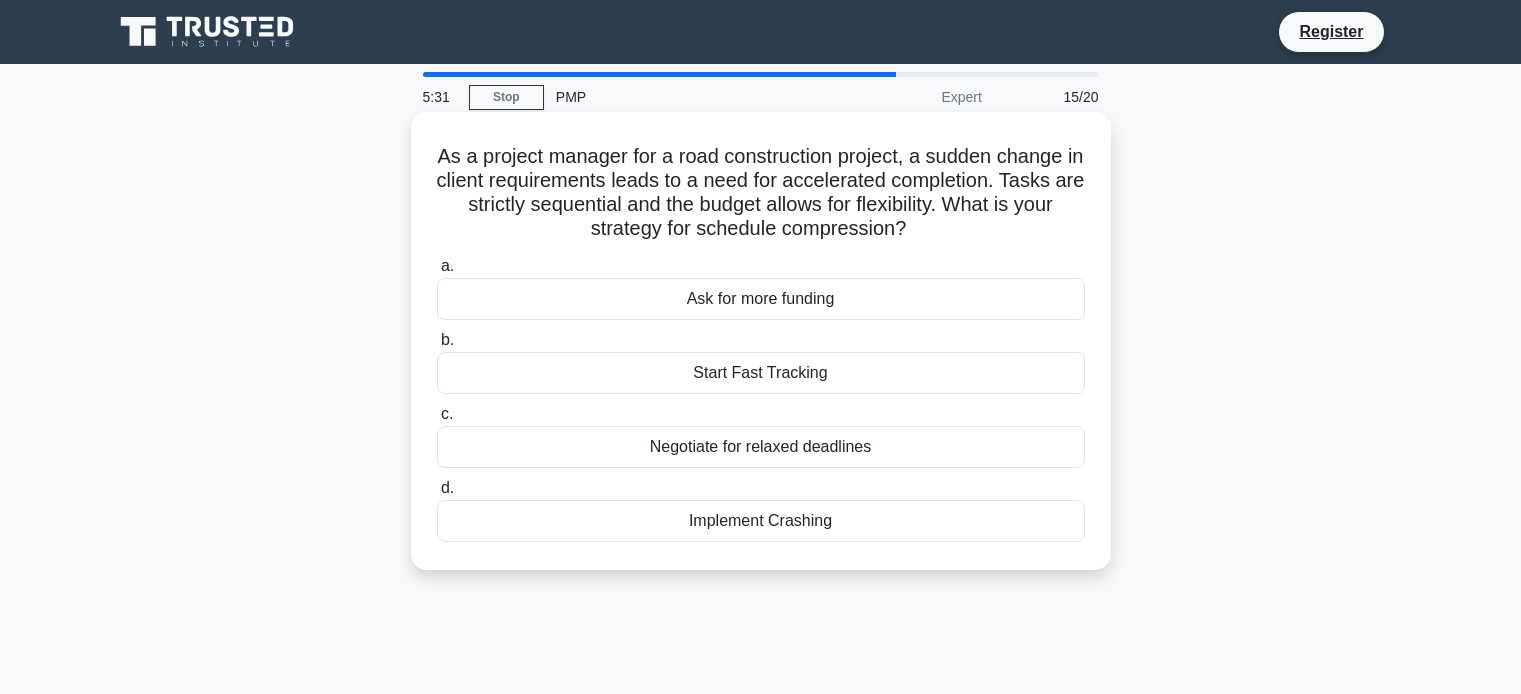 drag, startPoint x: 482, startPoint y: 167, endPoint x: 914, endPoint y: 166, distance: 432.00116 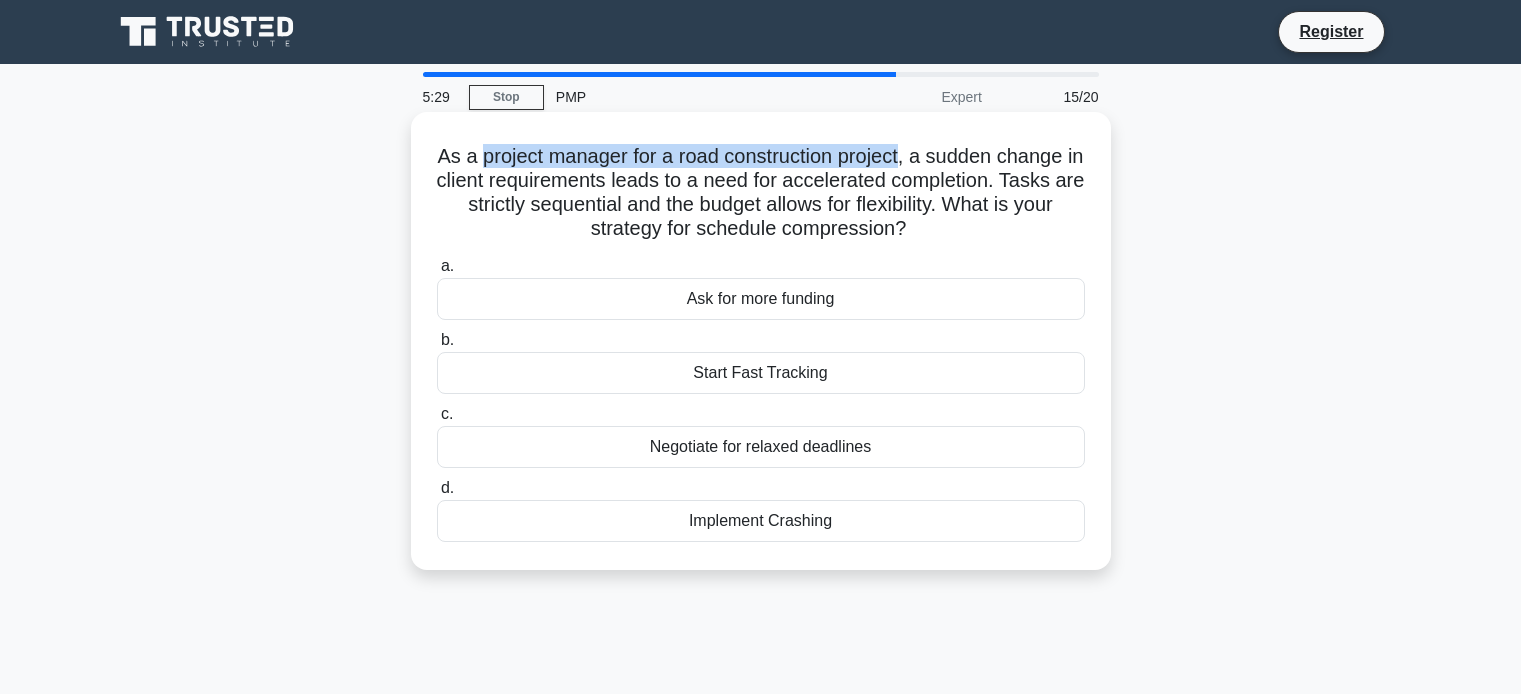drag, startPoint x: 620, startPoint y: 195, endPoint x: 927, endPoint y: 194, distance: 307.00162 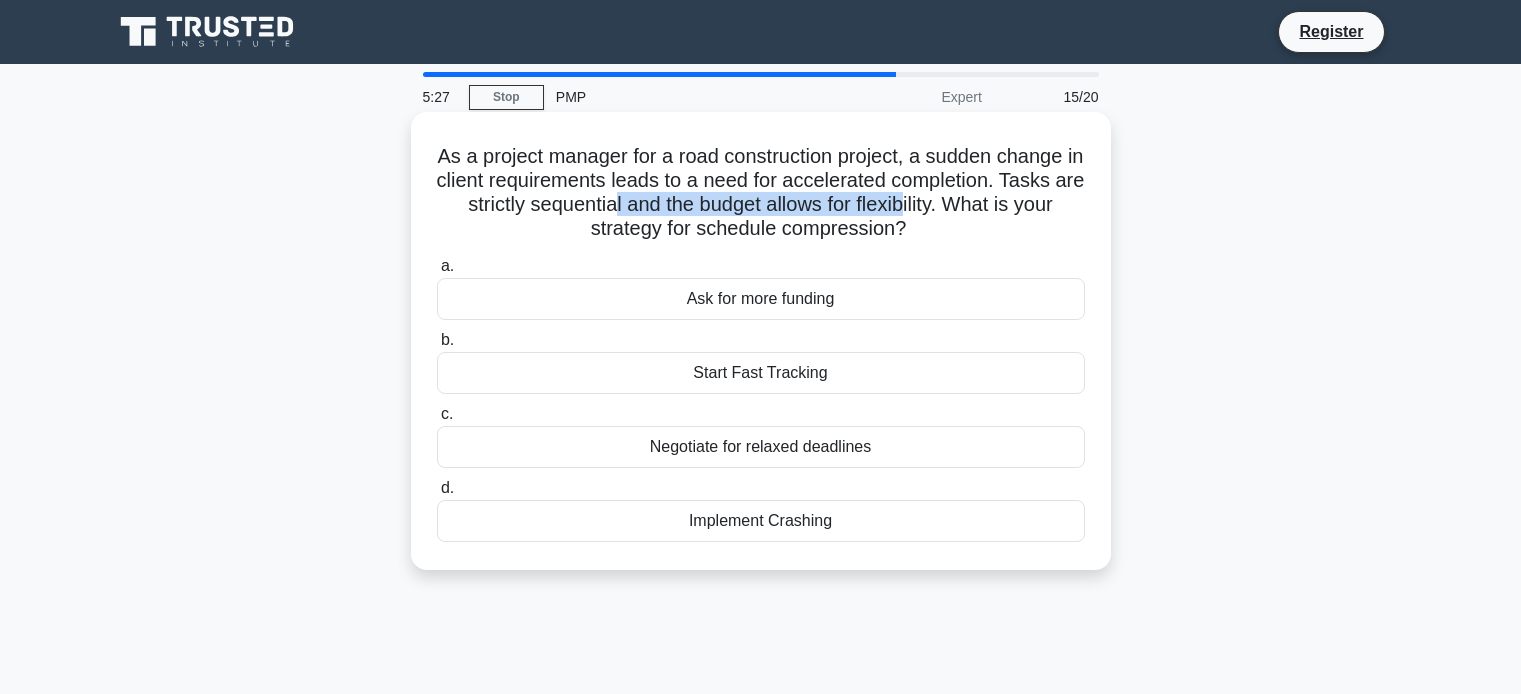drag, startPoint x: 576, startPoint y: 193, endPoint x: 782, endPoint y: 190, distance: 206.02185 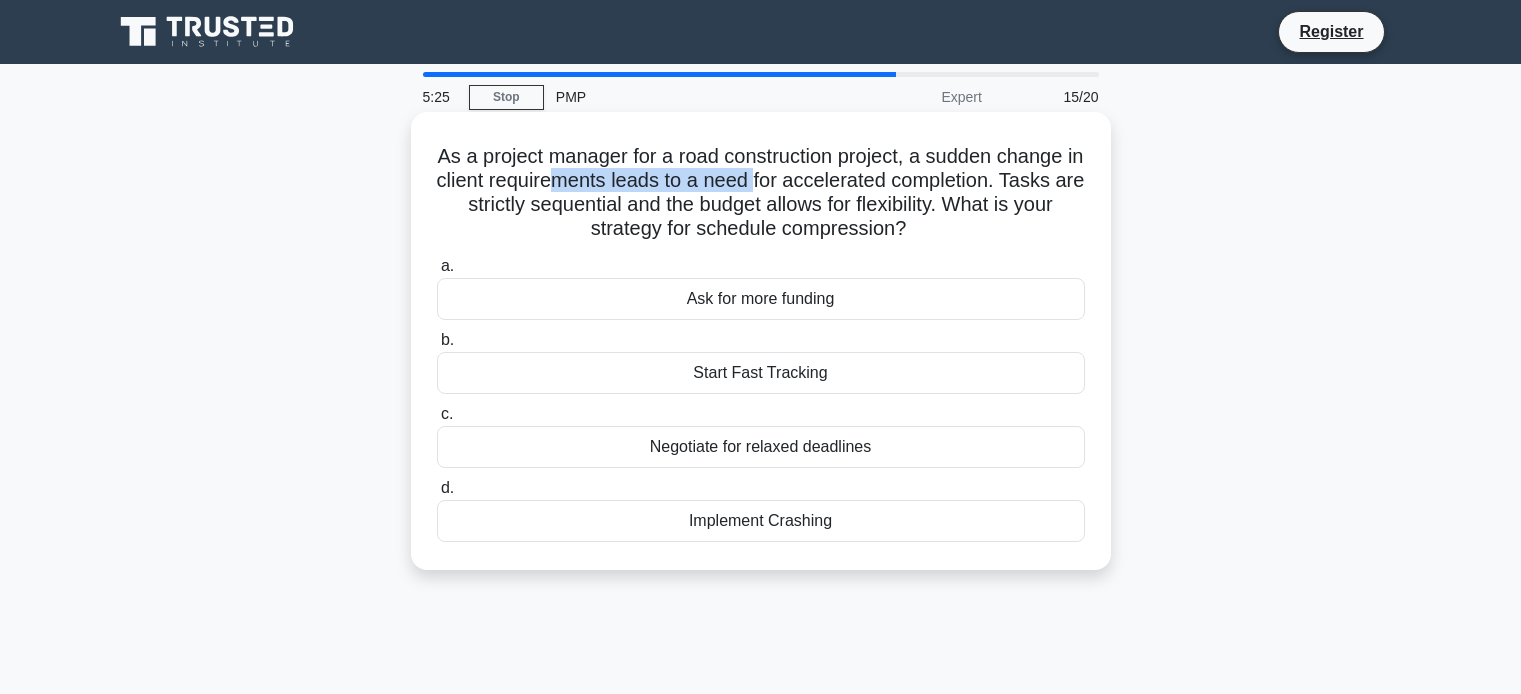 drag, startPoint x: 788, startPoint y: 211, endPoint x: 940, endPoint y: 207, distance: 152.05263 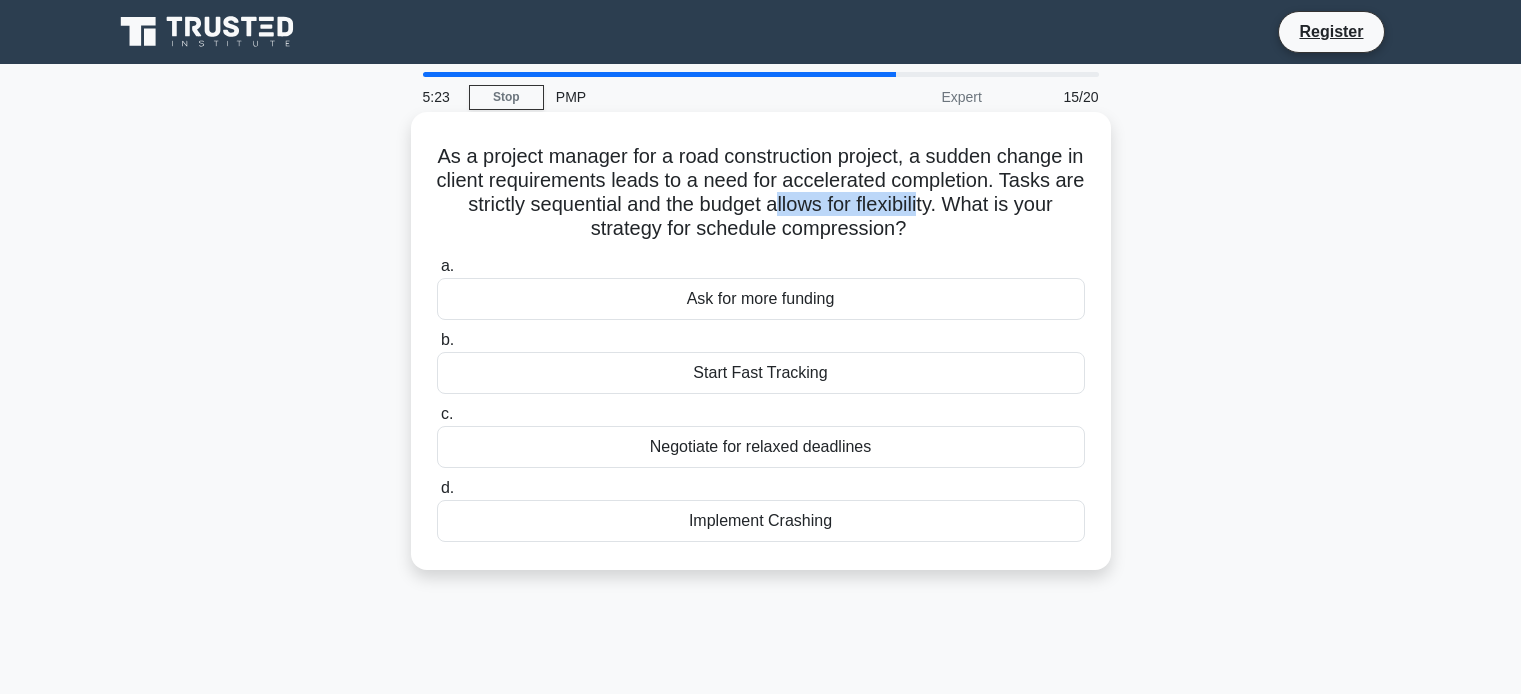 drag, startPoint x: 706, startPoint y: 234, endPoint x: 828, endPoint y: 226, distance: 122.26202 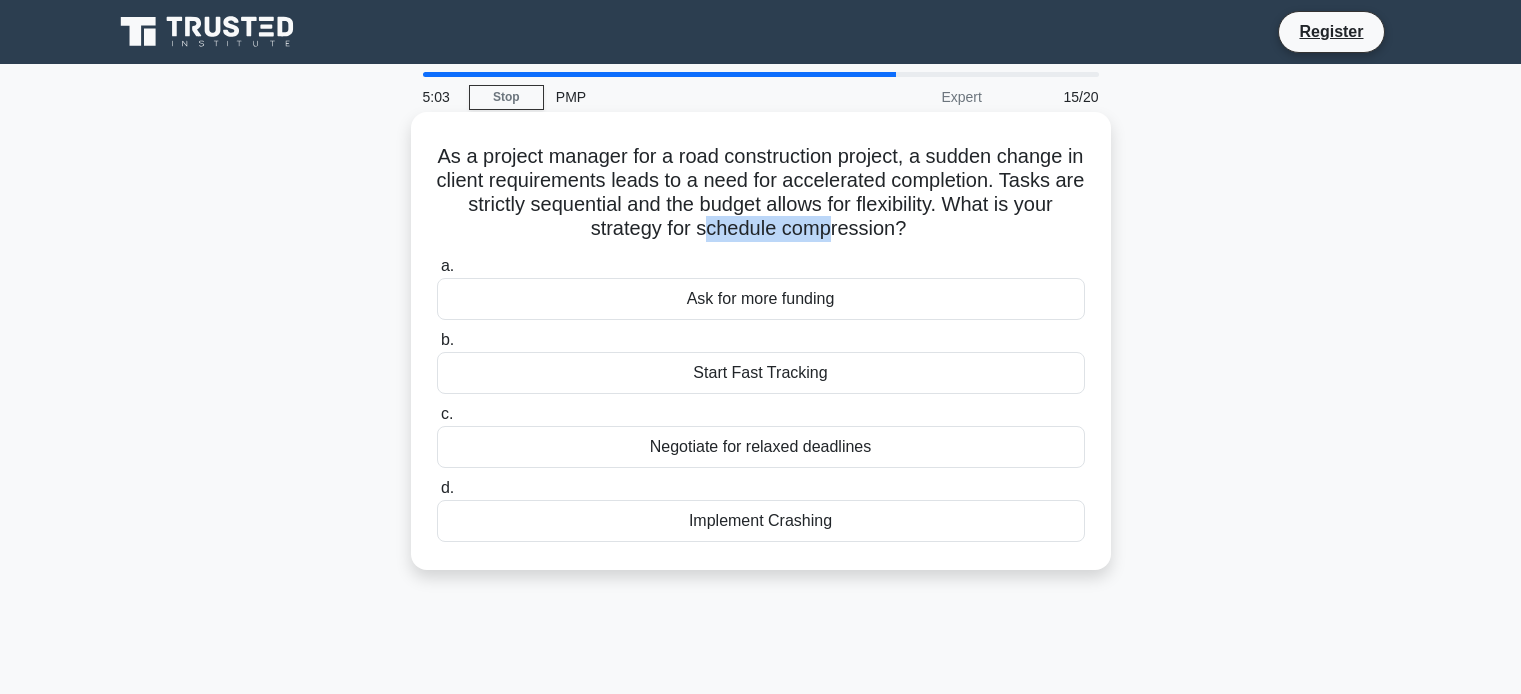 click on "Implement Crashing" at bounding box center (761, 521) 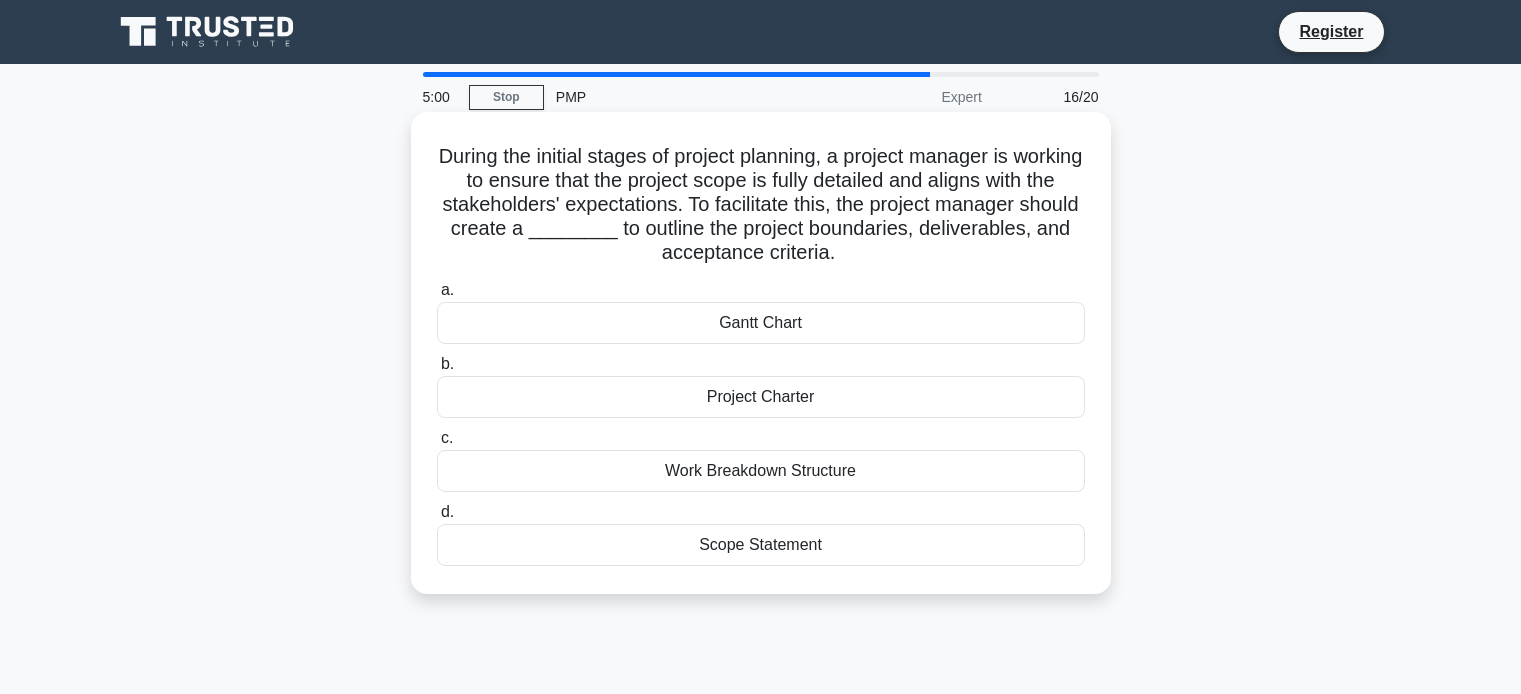 drag, startPoint x: 504, startPoint y: 165, endPoint x: 967, endPoint y: 164, distance: 463.00107 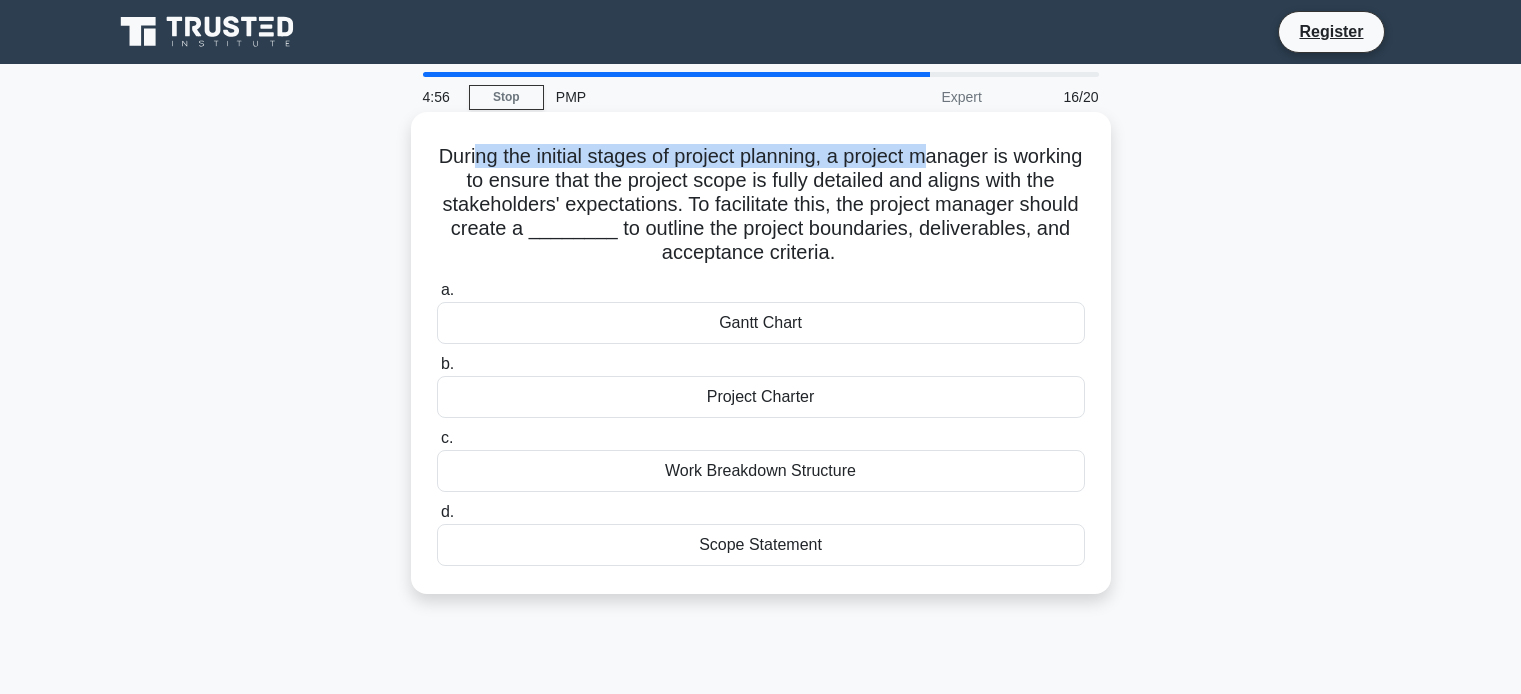 drag, startPoint x: 601, startPoint y: 186, endPoint x: 965, endPoint y: 184, distance: 364.0055 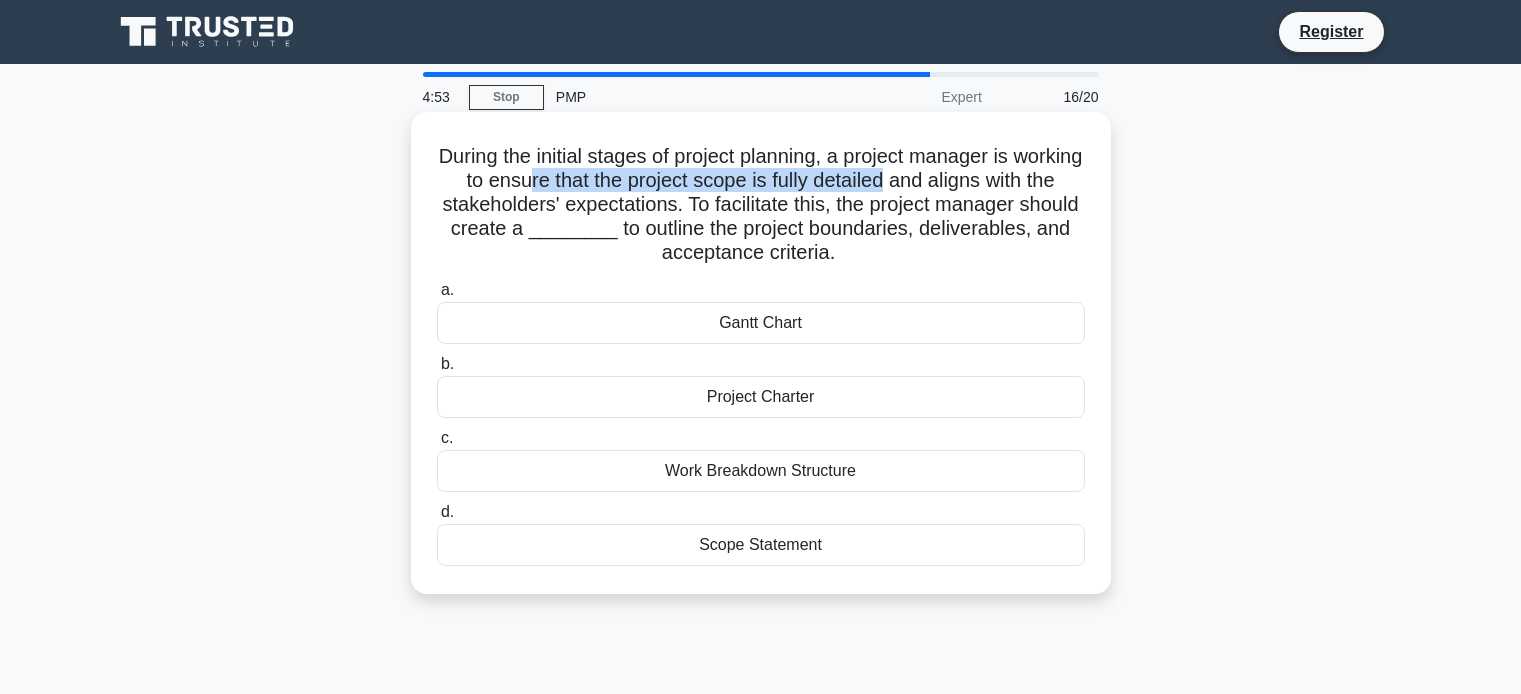 drag, startPoint x: 560, startPoint y: 210, endPoint x: 984, endPoint y: 197, distance: 424.19925 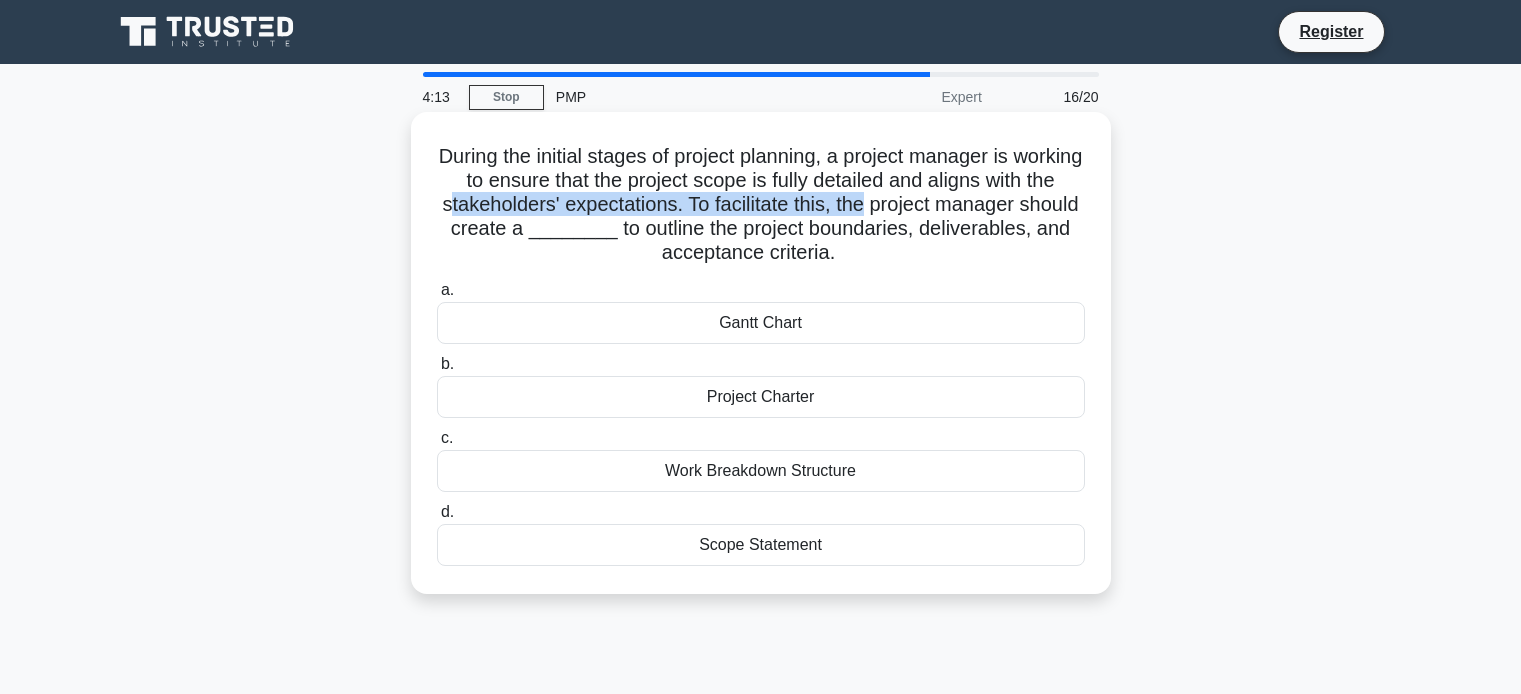 click on "Scope Statement" at bounding box center (761, 545) 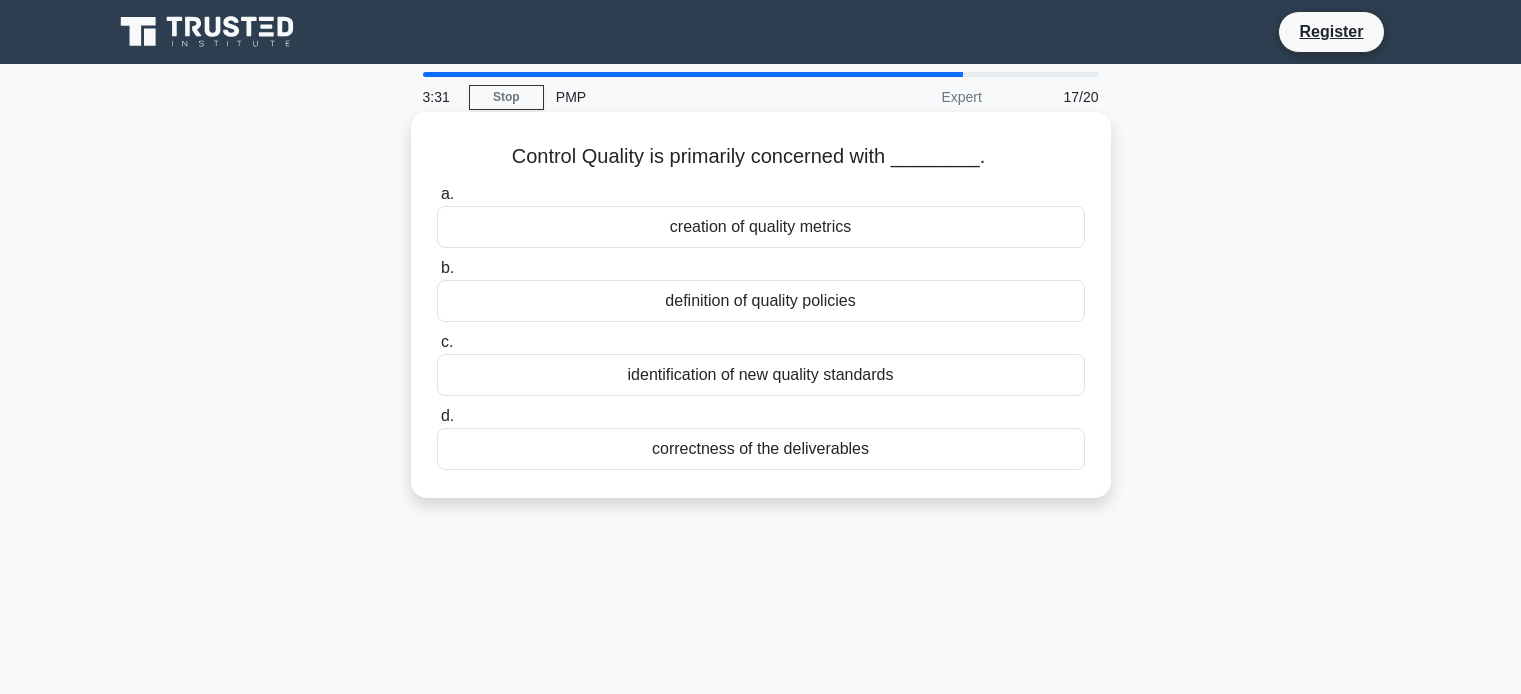 click on "Control Quality is primarily concerned with ________.
.spinner_0XTQ{transform-origin:center;animation:spinner_y6GP .75s linear infinite}@keyframes spinner_y6GP{100%{transform:rotate(360deg)}}
a.
creation of quality metrics
b. c." at bounding box center (761, 322) 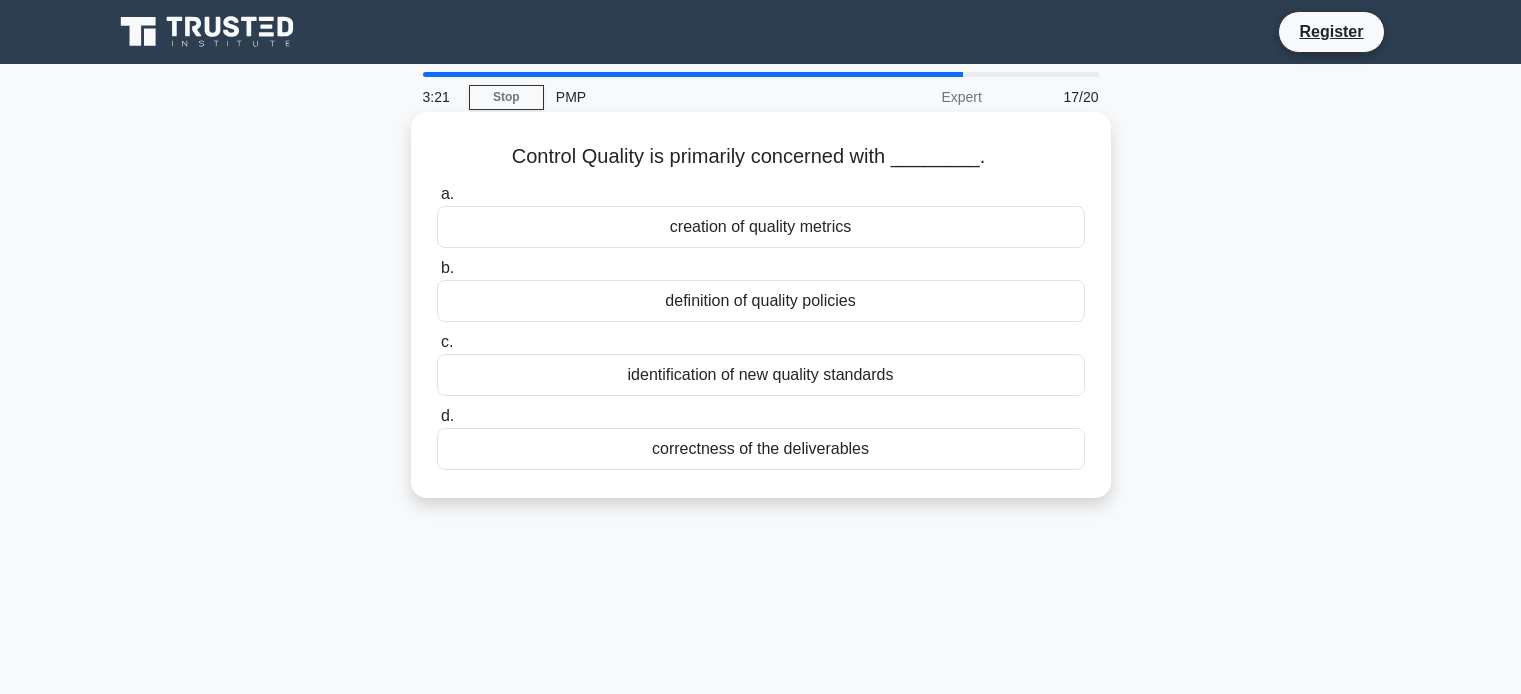 click on "creation of quality metrics" at bounding box center (761, 227) 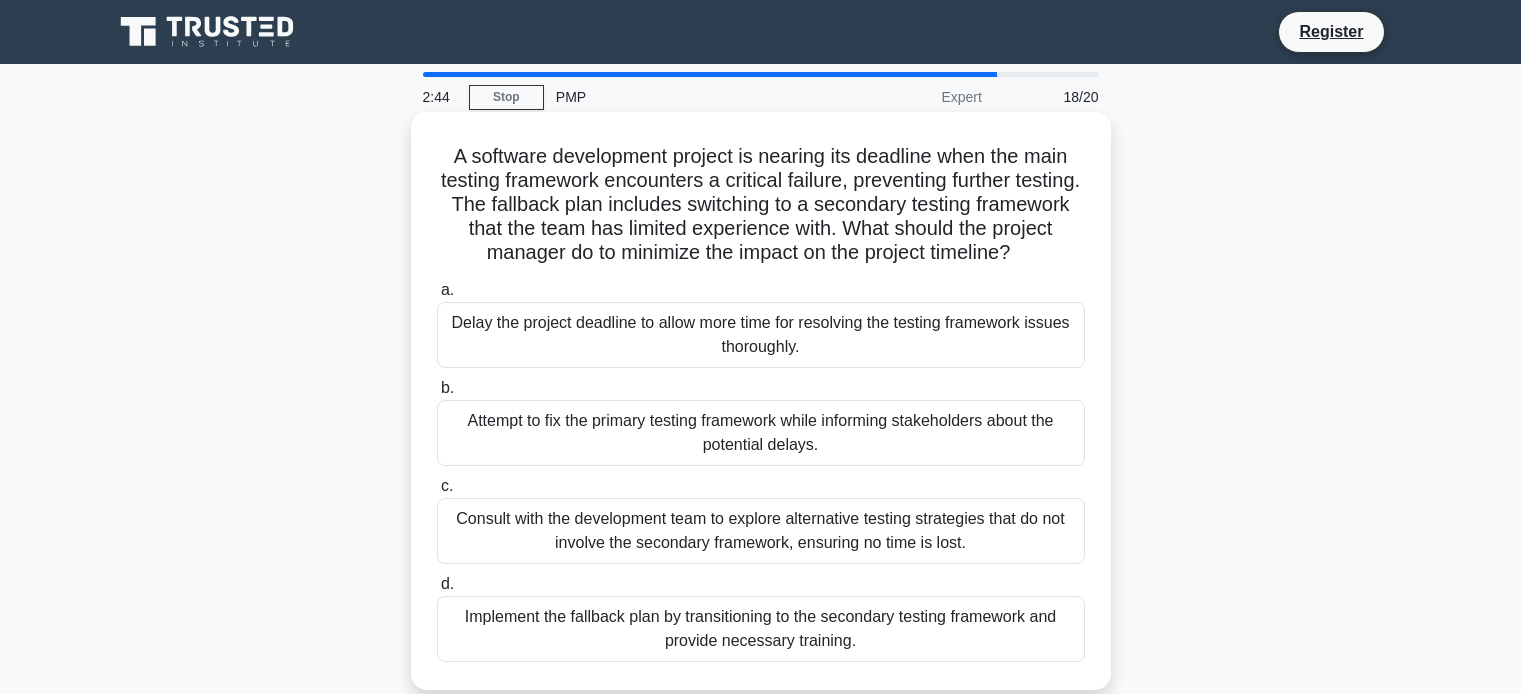 scroll, scrollTop: 99, scrollLeft: 0, axis: vertical 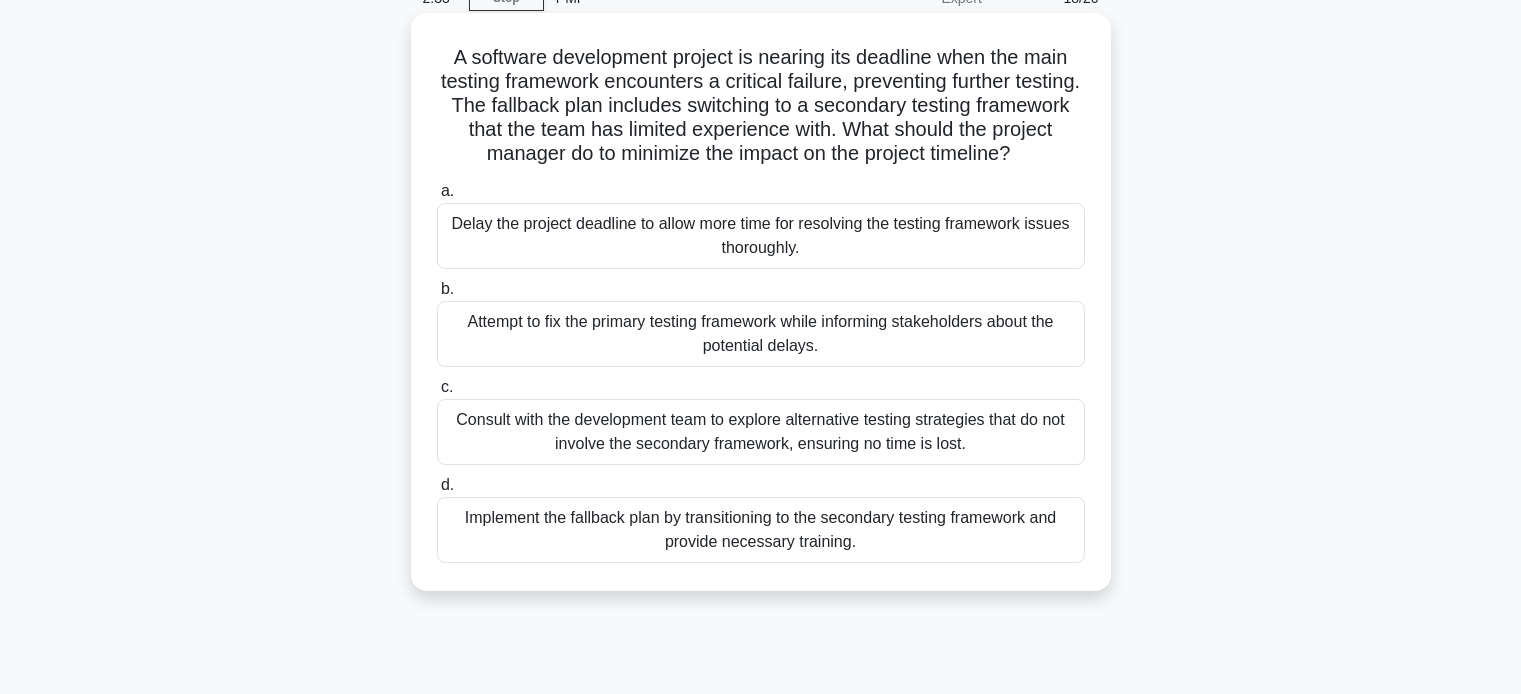 click on "Implement the fallback plan by transitioning to the secondary testing framework and provide necessary training." at bounding box center [761, 530] 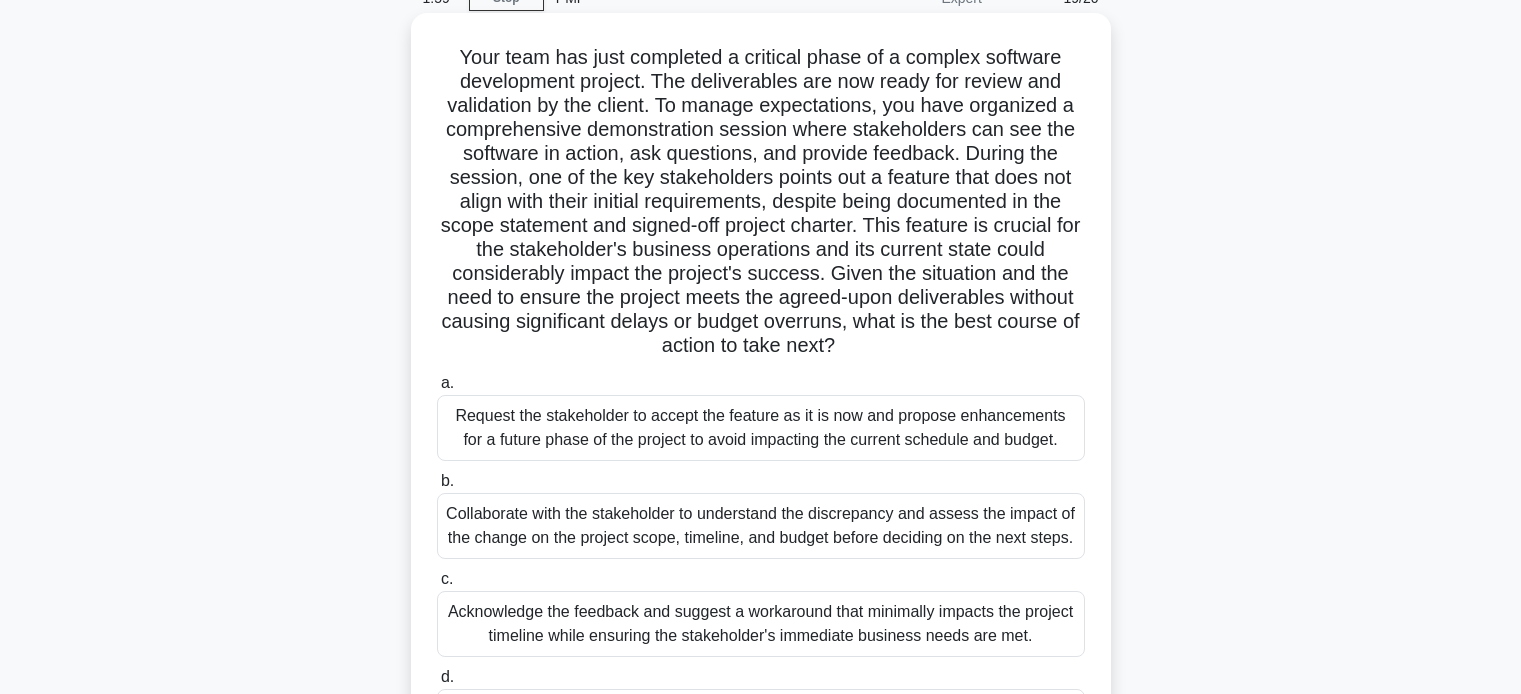 scroll, scrollTop: 199, scrollLeft: 0, axis: vertical 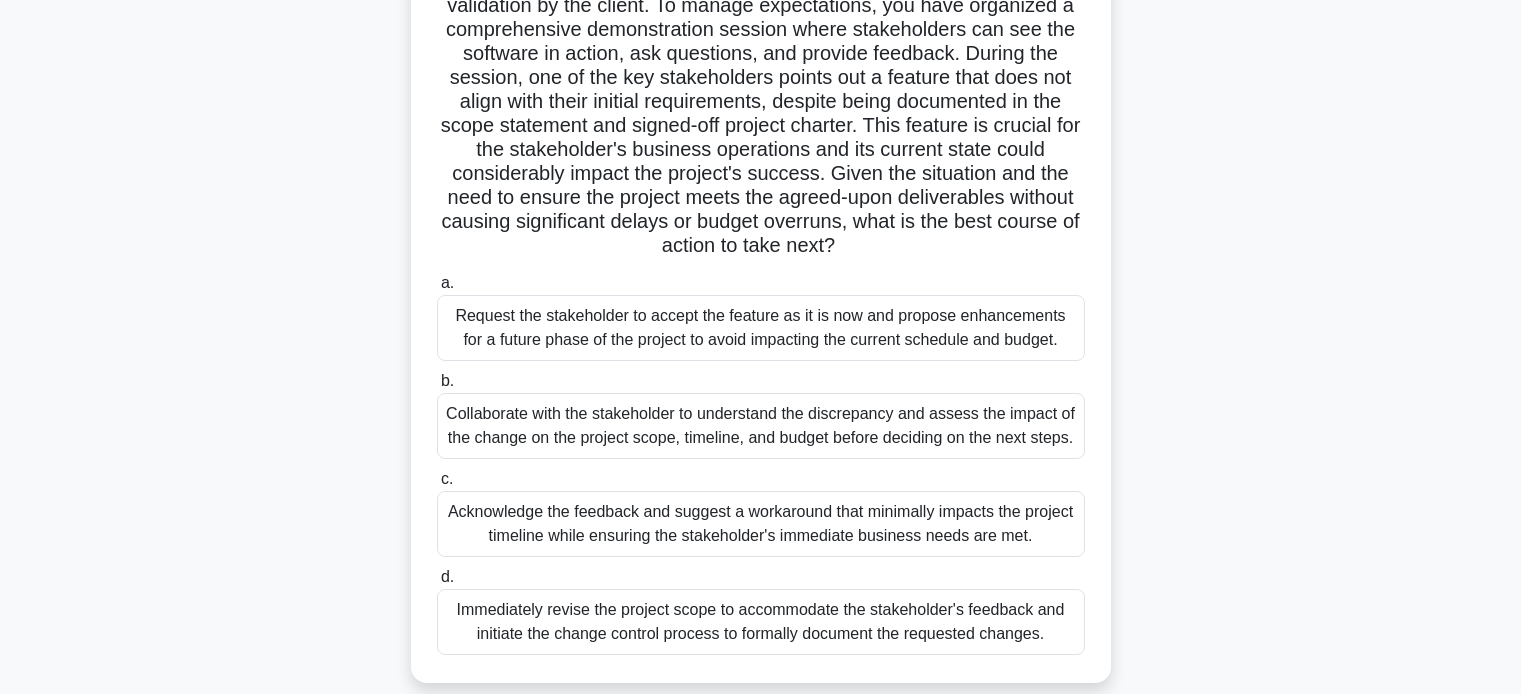 click on "Collaborate with the stakeholder to understand the discrepancy and assess the impact of the change on the project scope, timeline, and budget before deciding on the next steps." at bounding box center (761, 426) 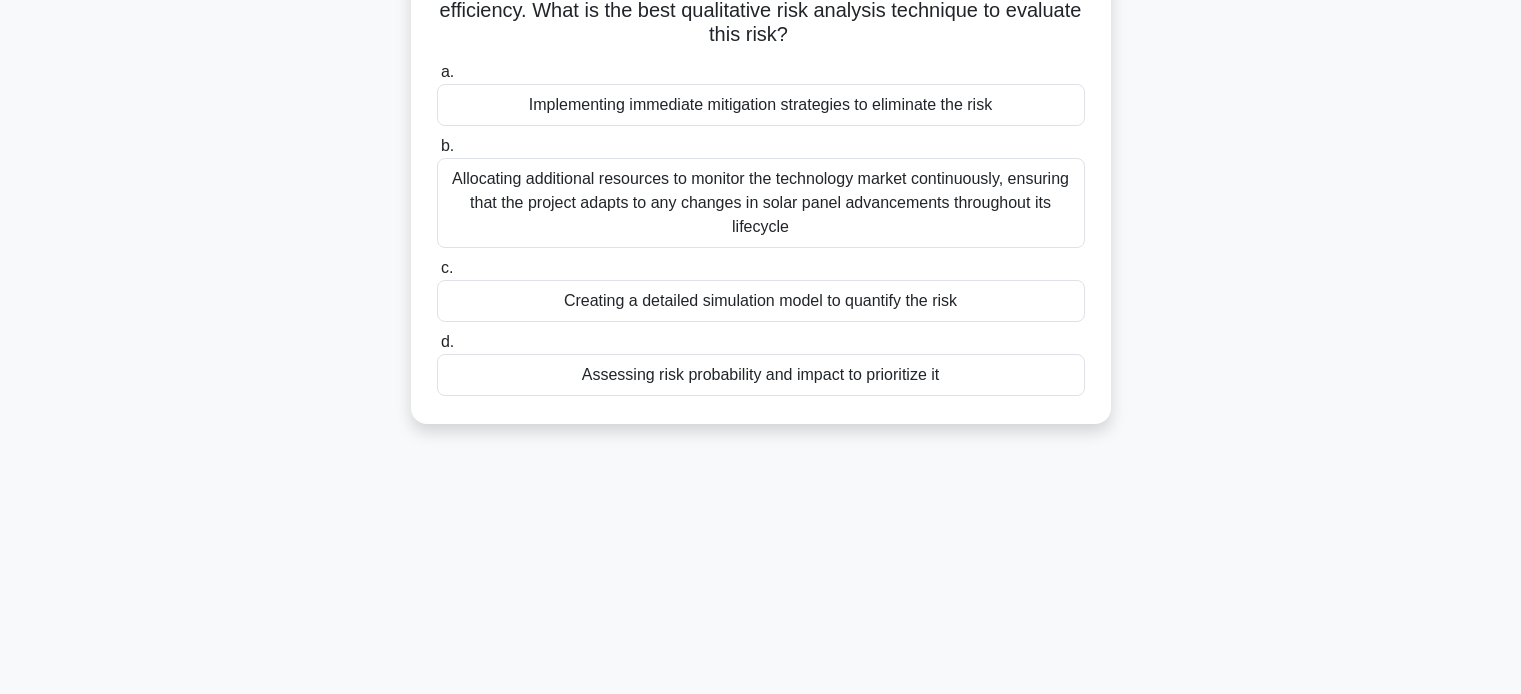 scroll, scrollTop: 0, scrollLeft: 0, axis: both 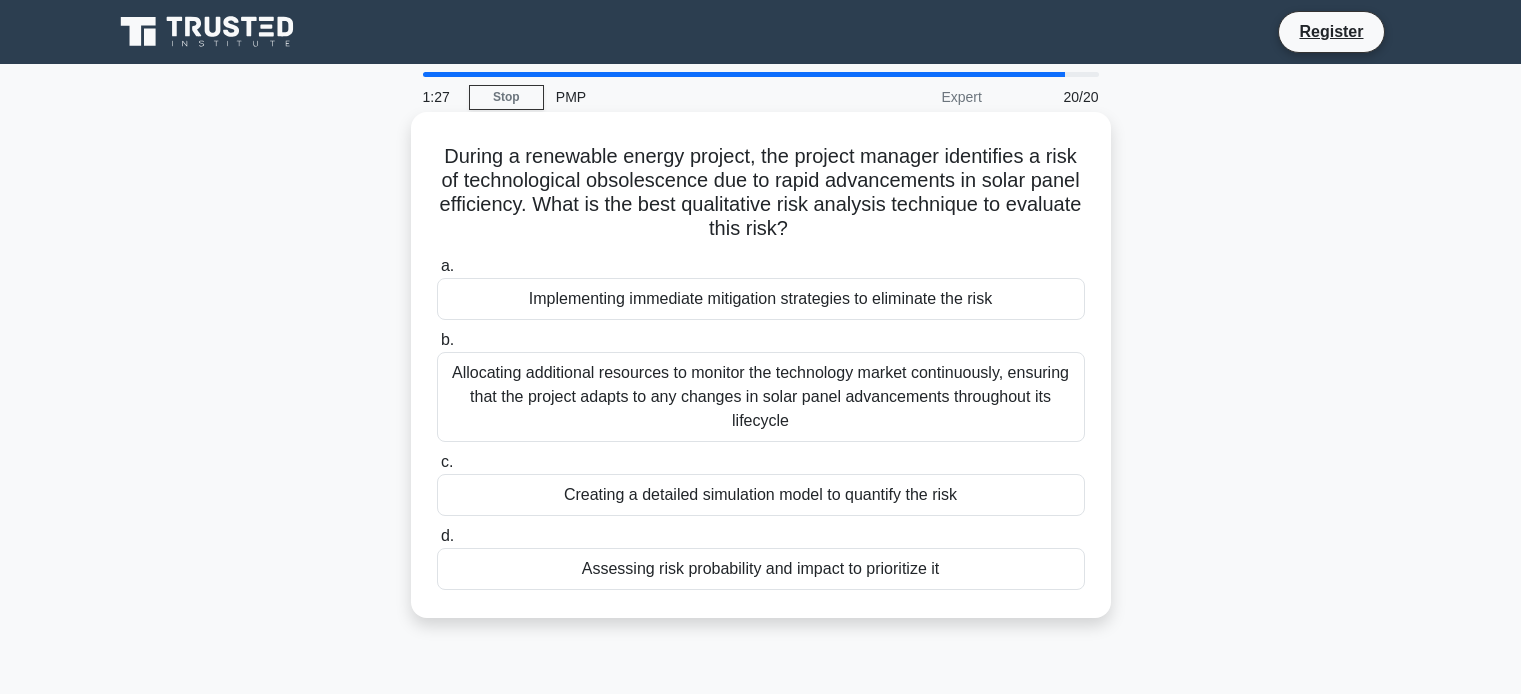 drag, startPoint x: 791, startPoint y: 198, endPoint x: 948, endPoint y: 198, distance: 157 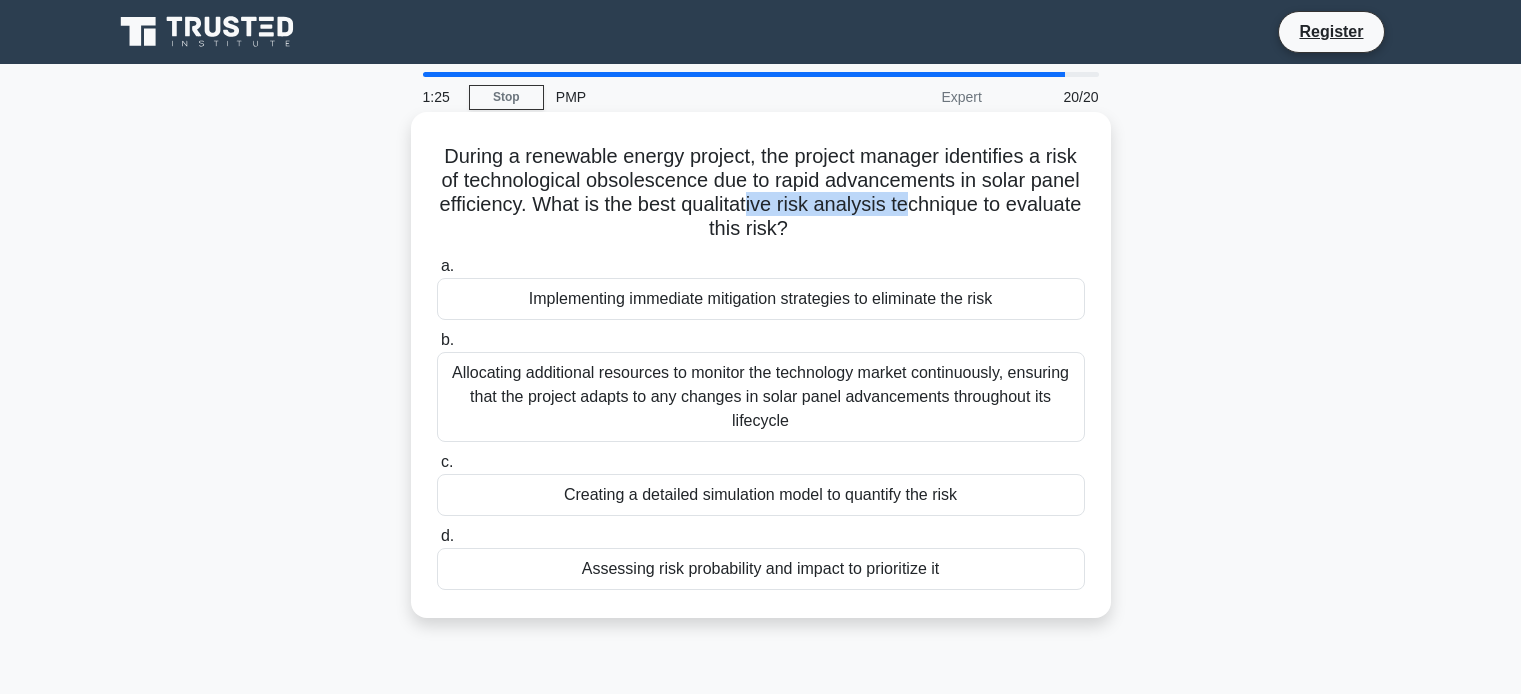 drag, startPoint x: 531, startPoint y: 205, endPoint x: 960, endPoint y: 203, distance: 429.00467 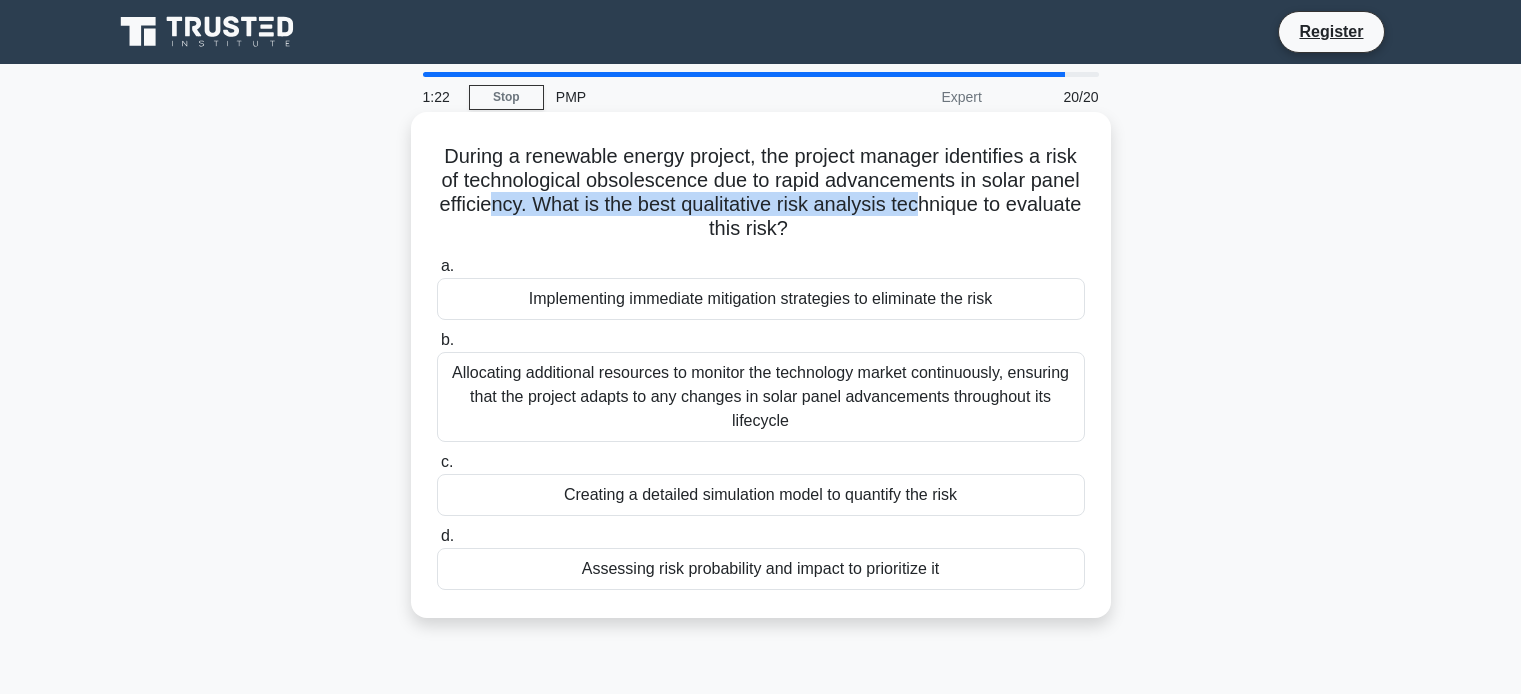 drag, startPoint x: 744, startPoint y: 227, endPoint x: 794, endPoint y: 227, distance: 50 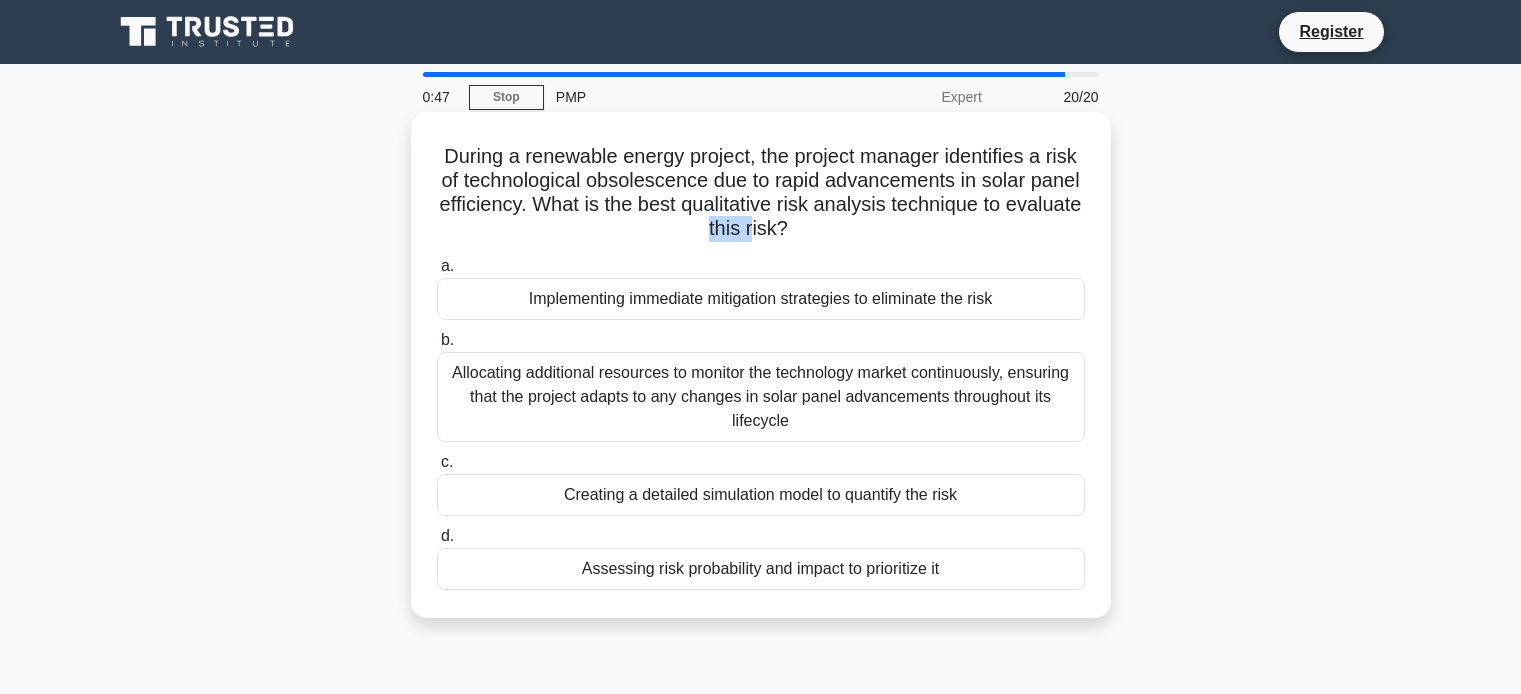 click on "Allocating additional resources to monitor the technology market continuously, ensuring that the project adapts to any changes in solar panel advancements throughout its lifecycle" at bounding box center [761, 397] 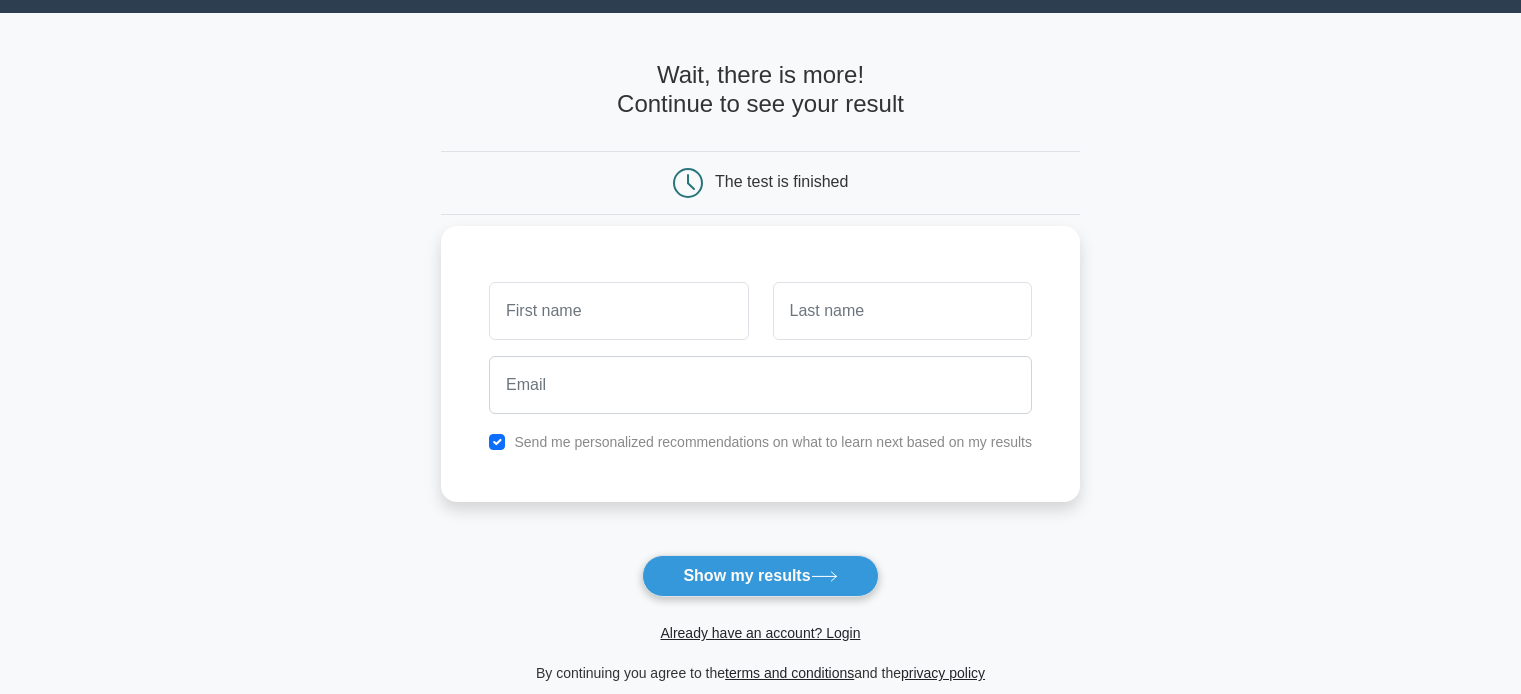 scroll, scrollTop: 100, scrollLeft: 0, axis: vertical 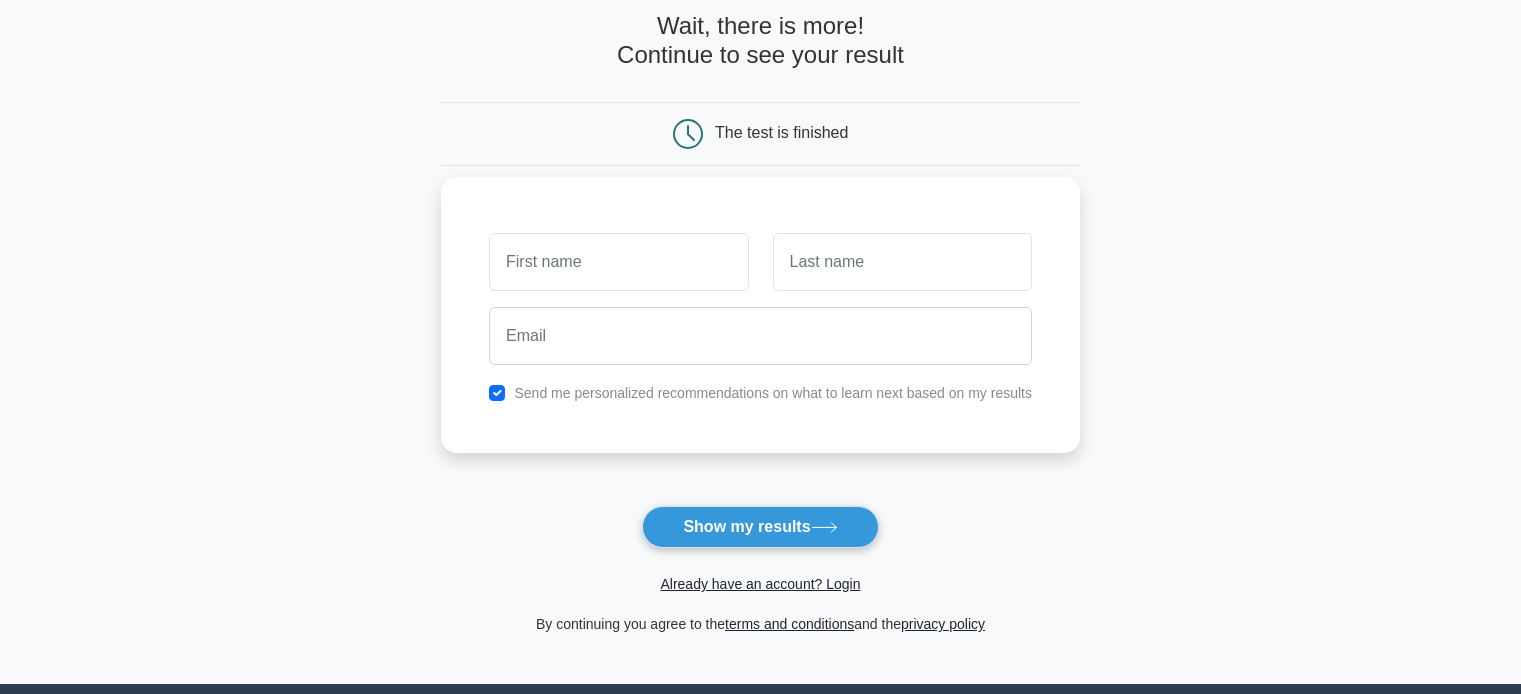 click at bounding box center [618, 262] 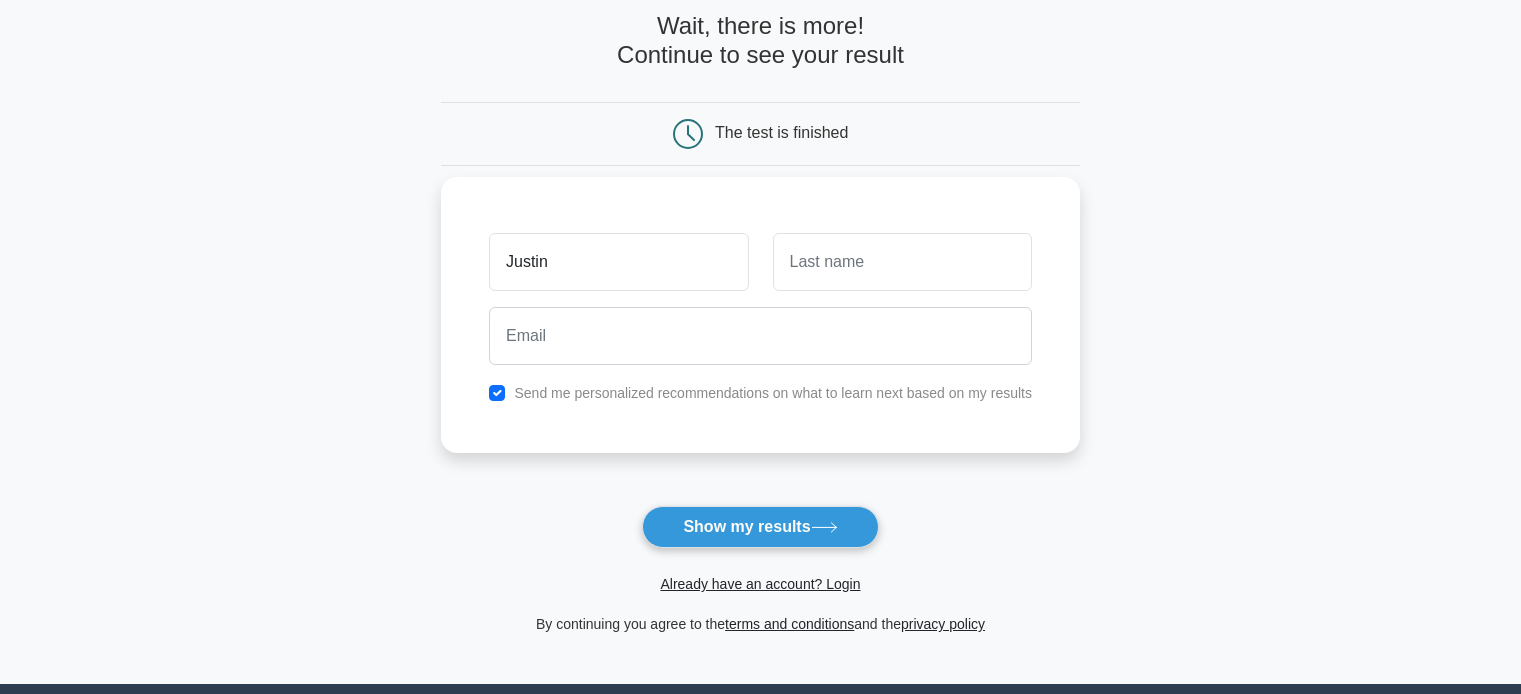 type on "[FIRST]" 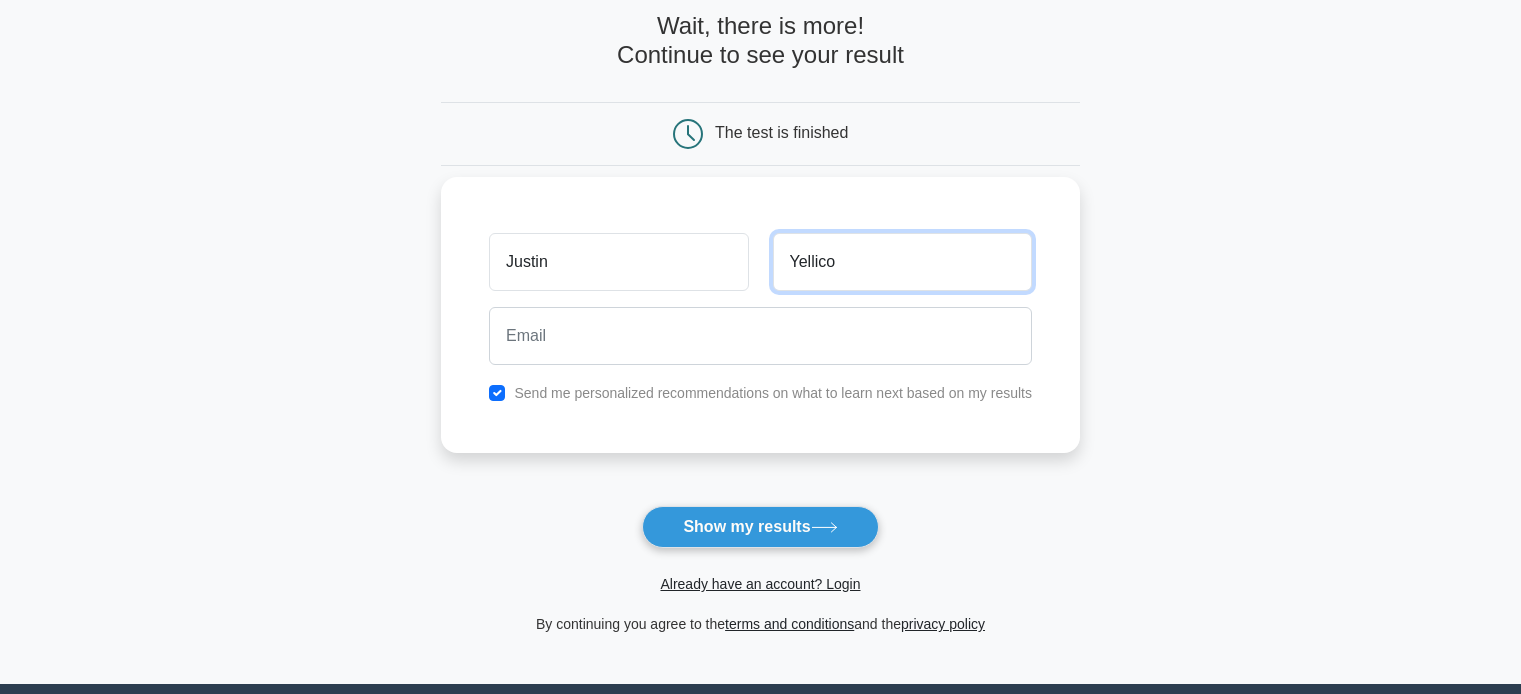 type on "Yellico" 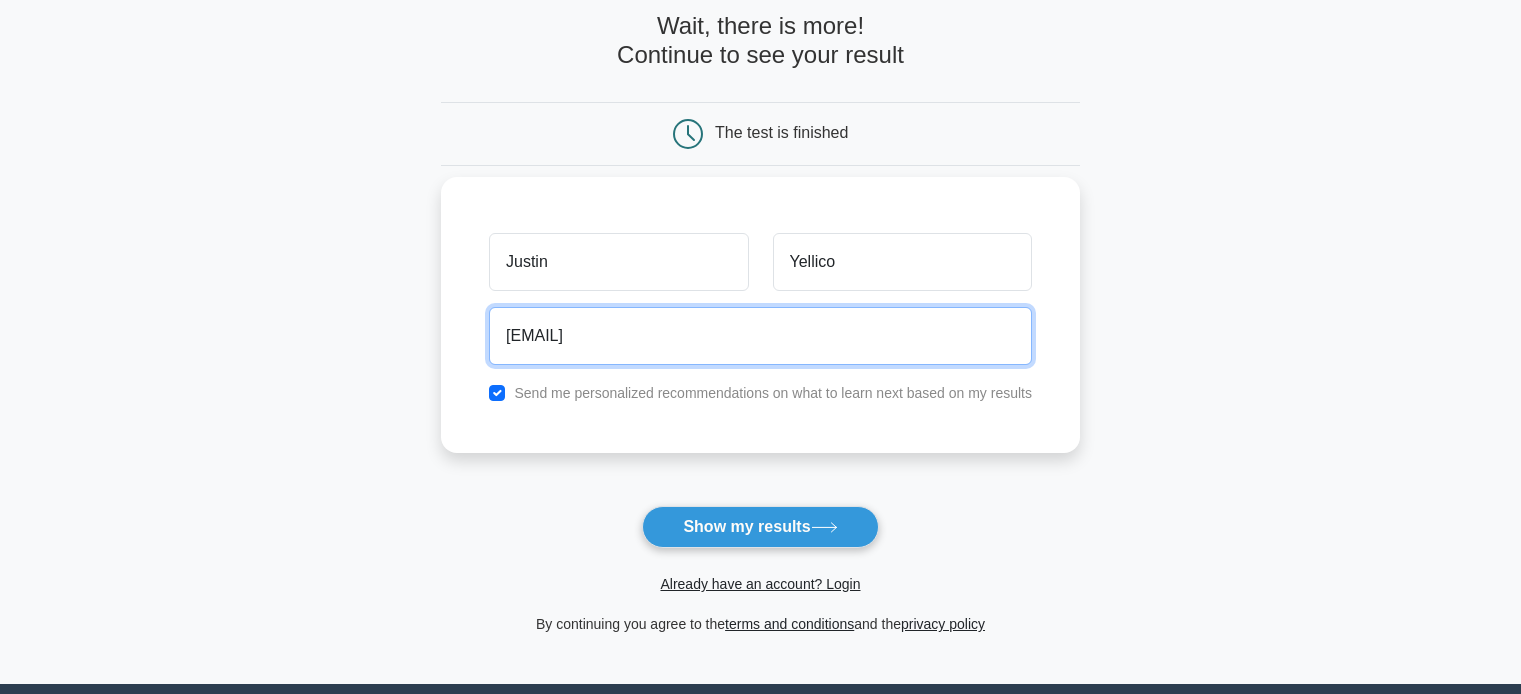 type on "justin.yellico@usace.army.mil" 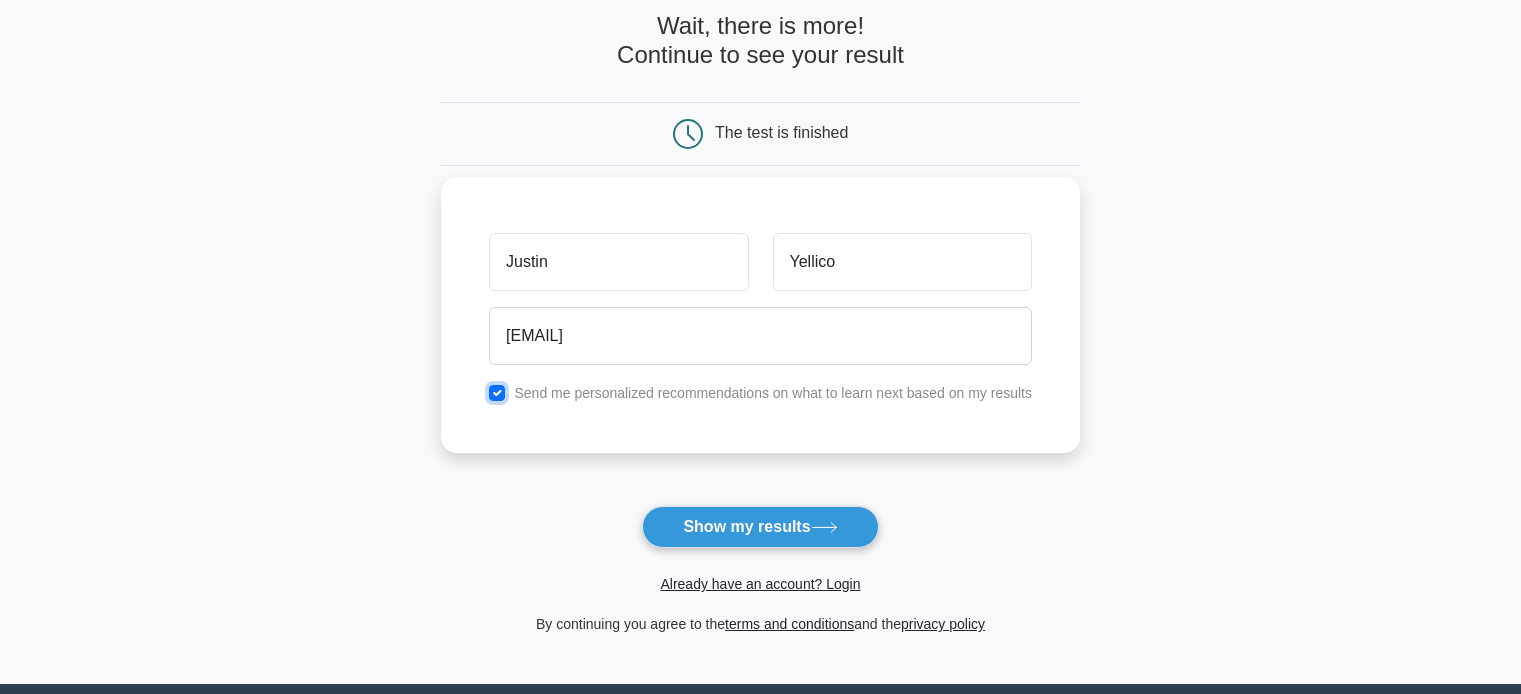 click at bounding box center [497, 393] 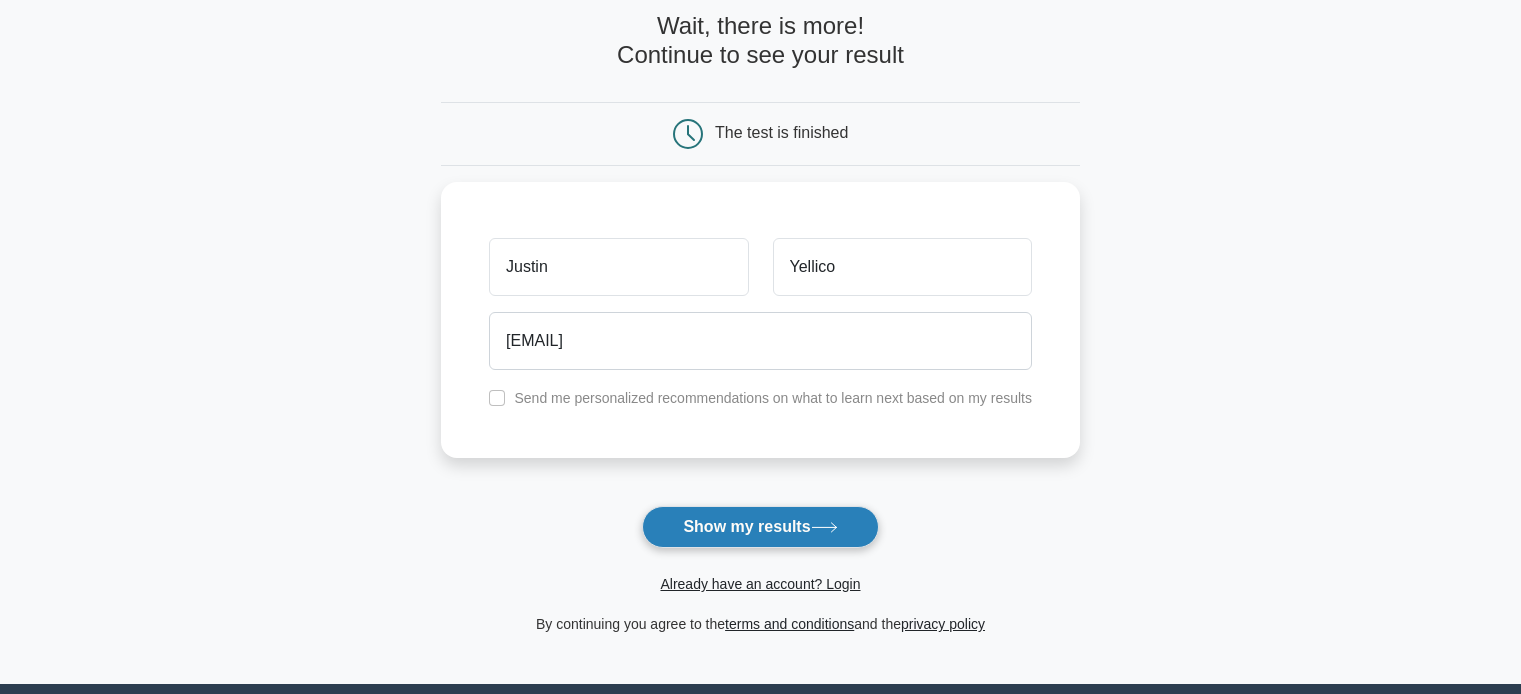 click on "Show my results" at bounding box center (760, 527) 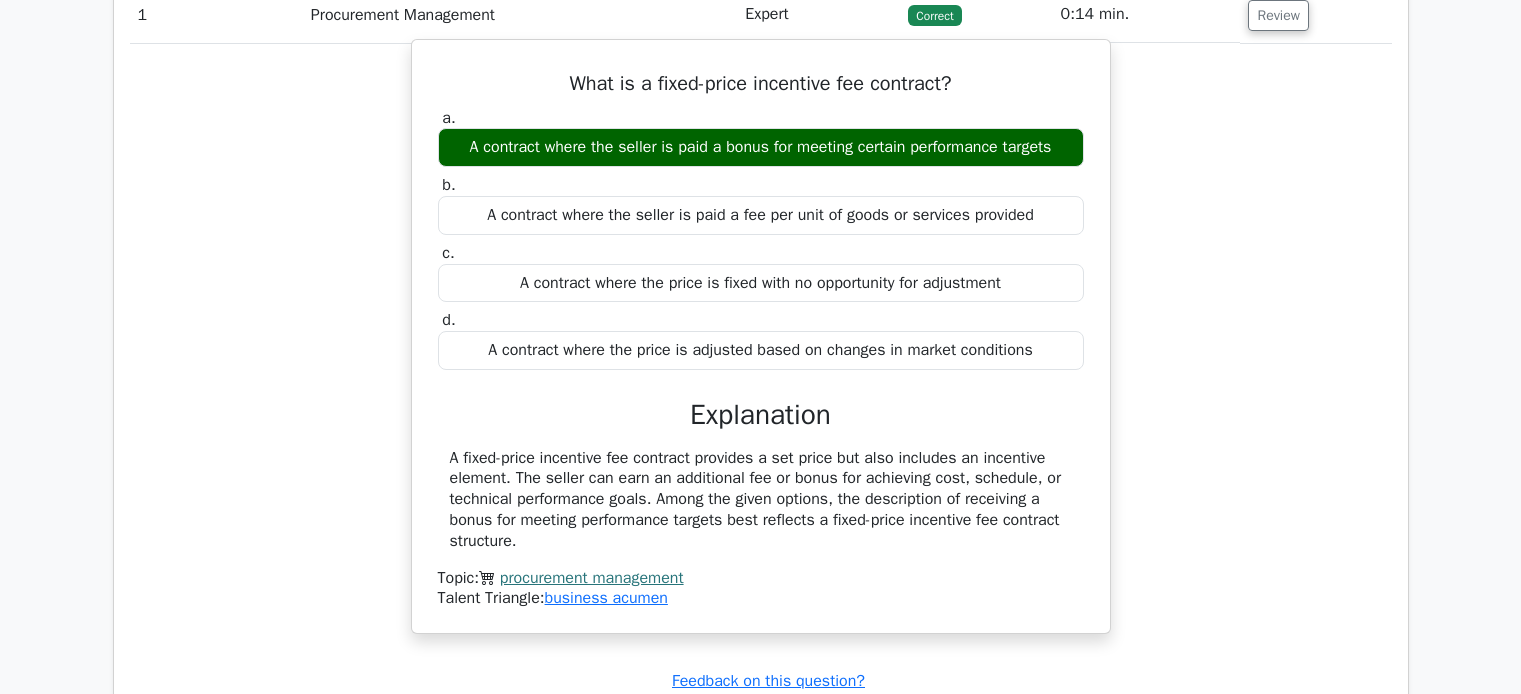 scroll, scrollTop: 1887, scrollLeft: 0, axis: vertical 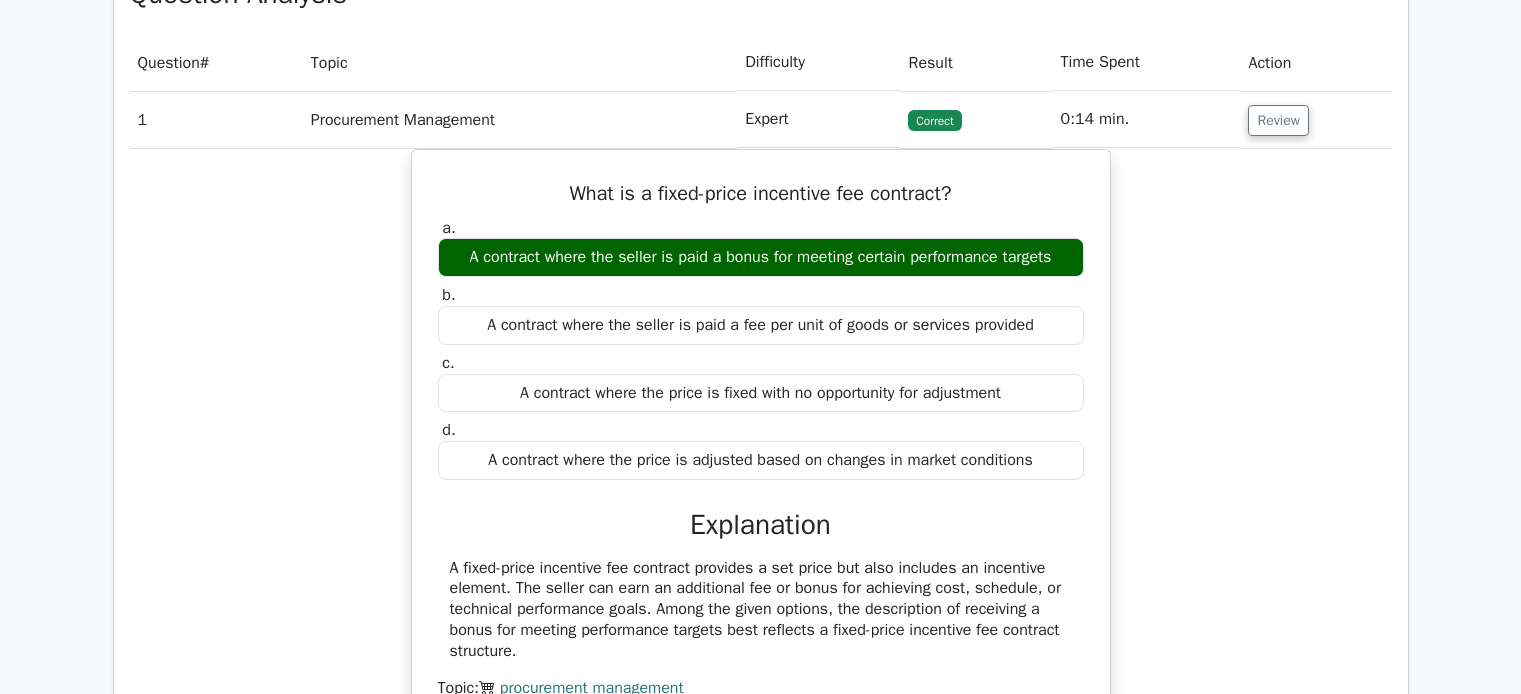 click on "Procurement Management" at bounding box center [520, 119] 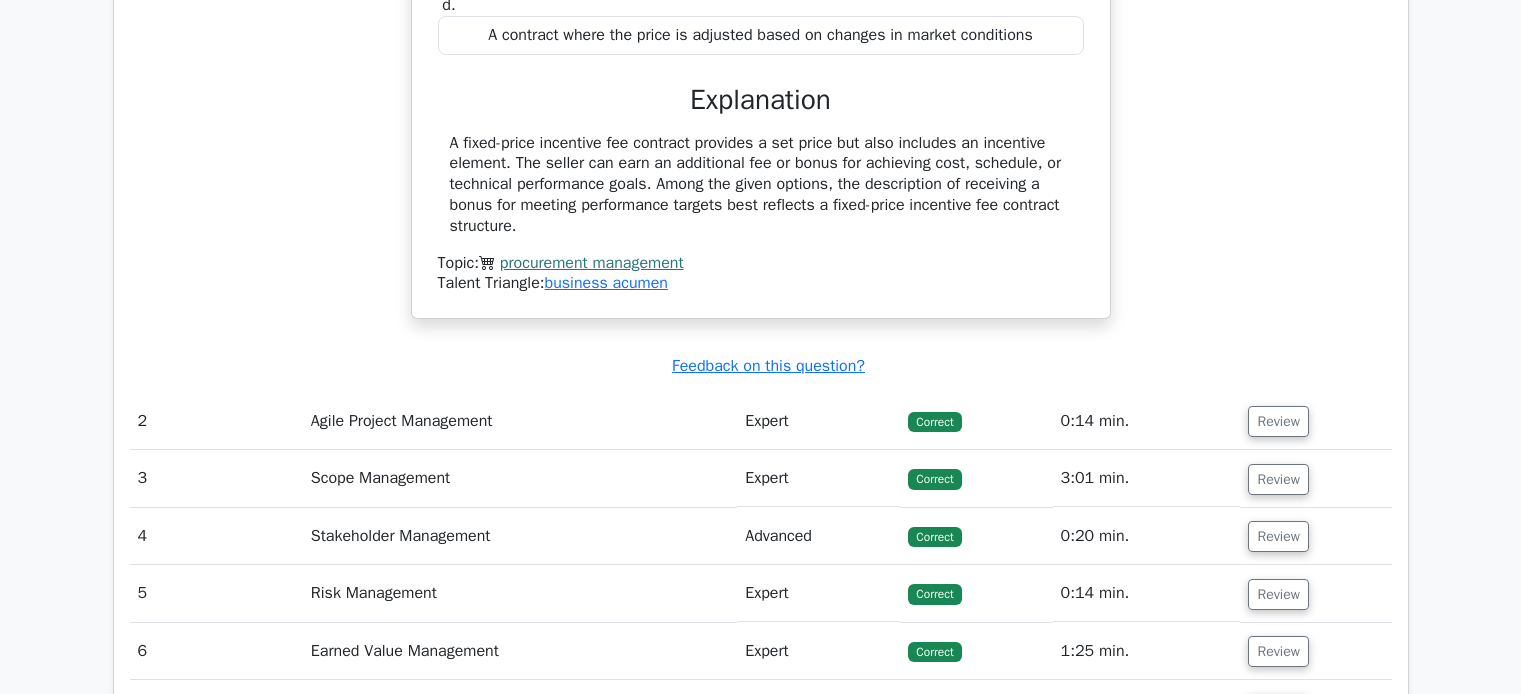scroll, scrollTop: 2621, scrollLeft: 0, axis: vertical 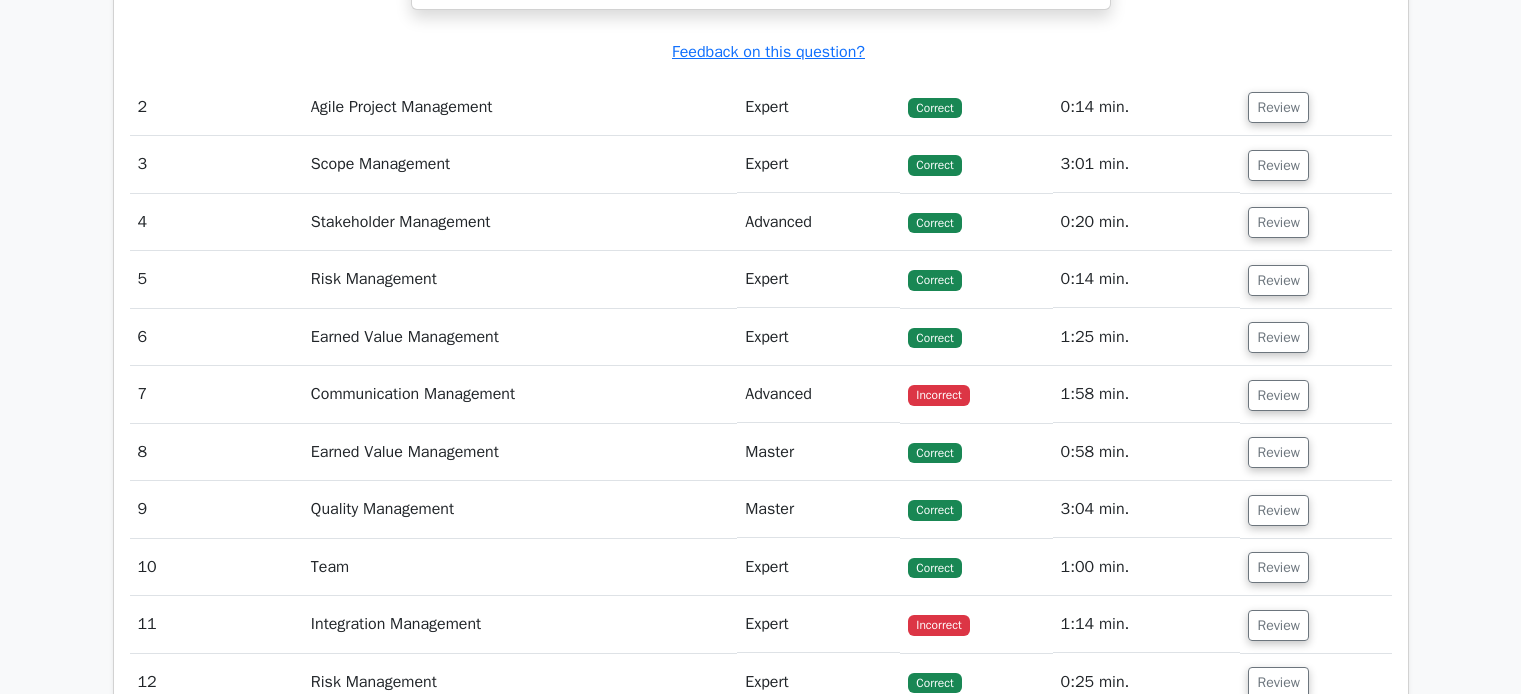 click on "Advanced" at bounding box center (818, 394) 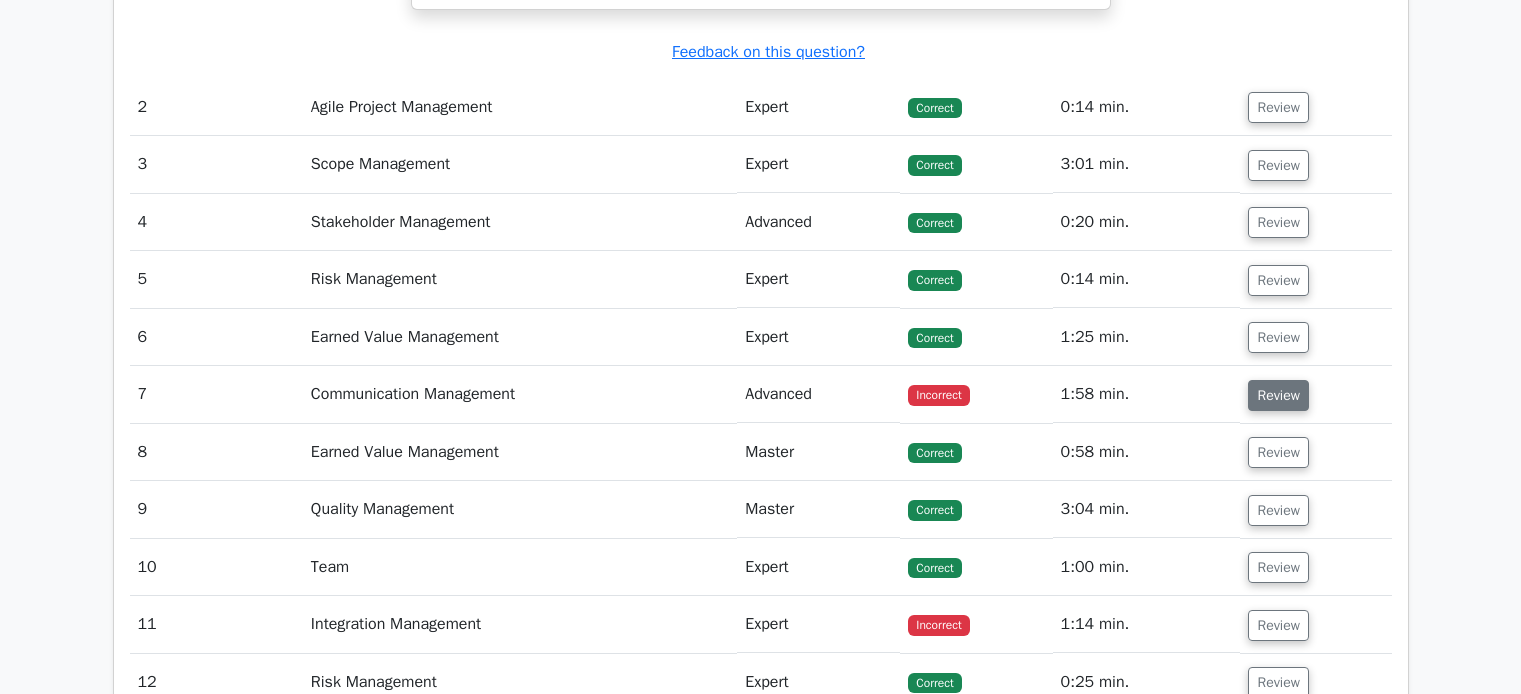 click on "Review" at bounding box center [1278, 395] 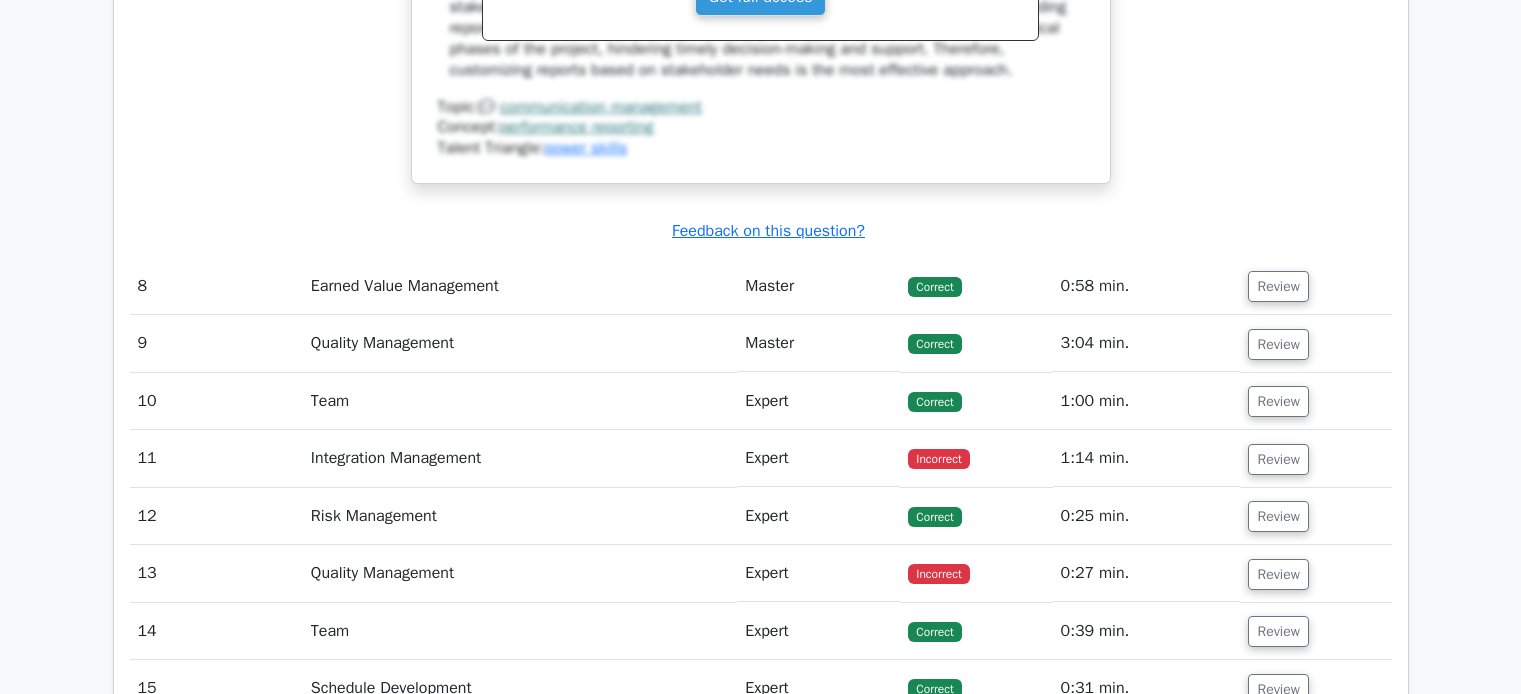scroll, scrollTop: 4015, scrollLeft: 0, axis: vertical 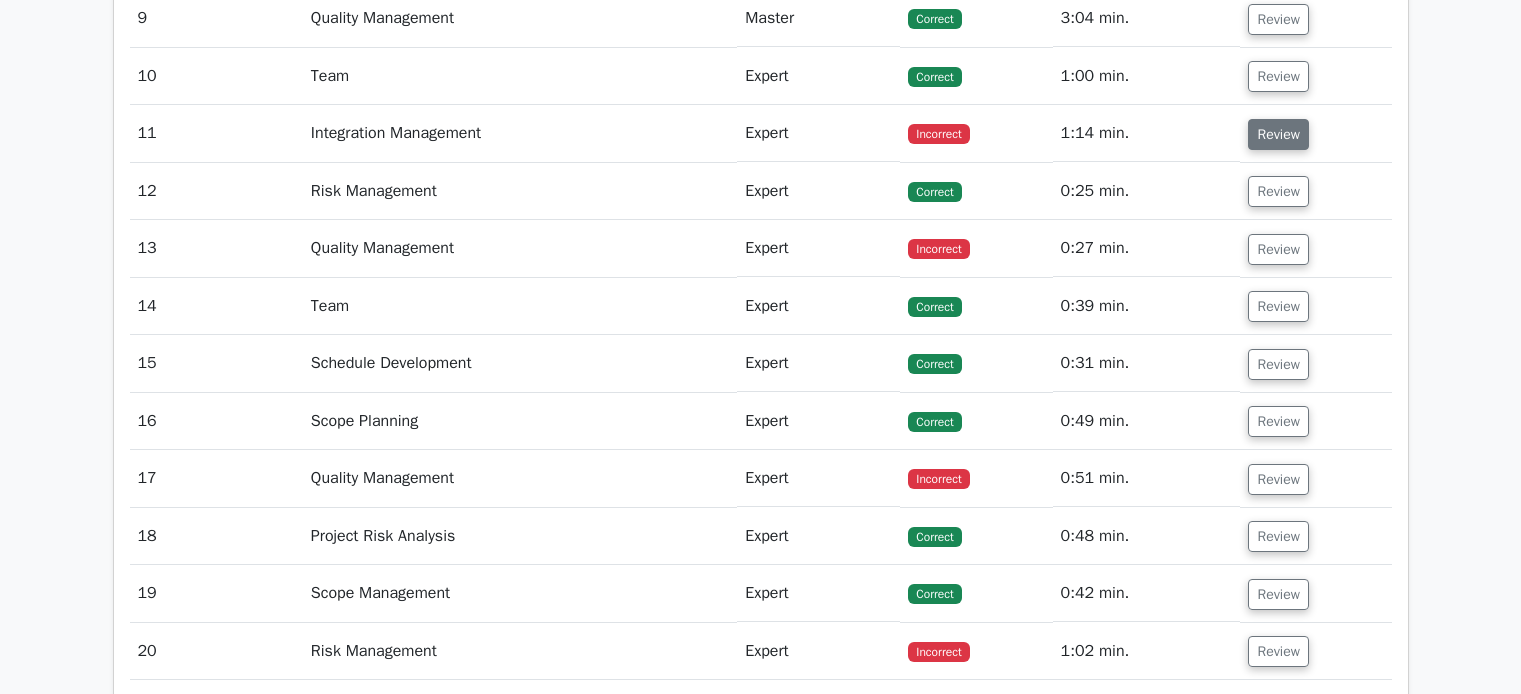 click on "Review" at bounding box center [1278, 134] 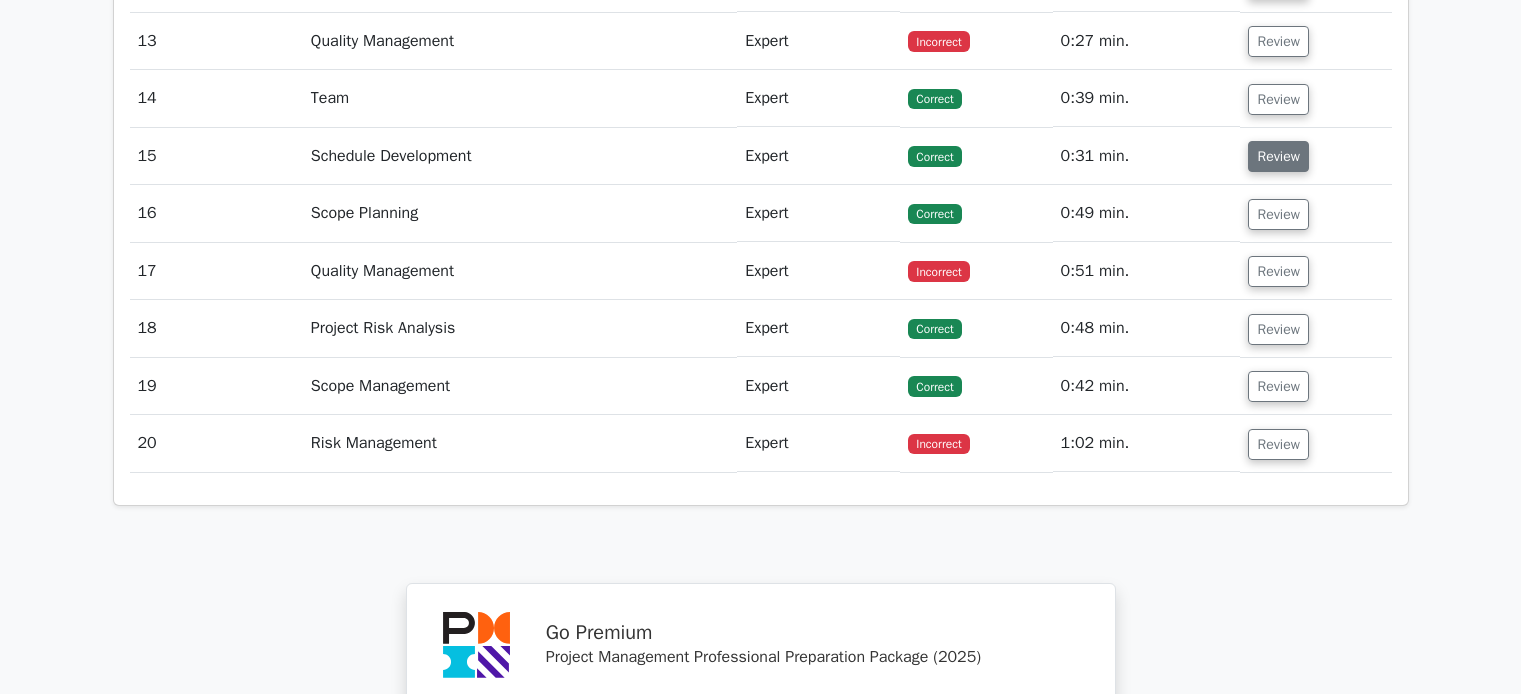 scroll, scrollTop: 5870, scrollLeft: 0, axis: vertical 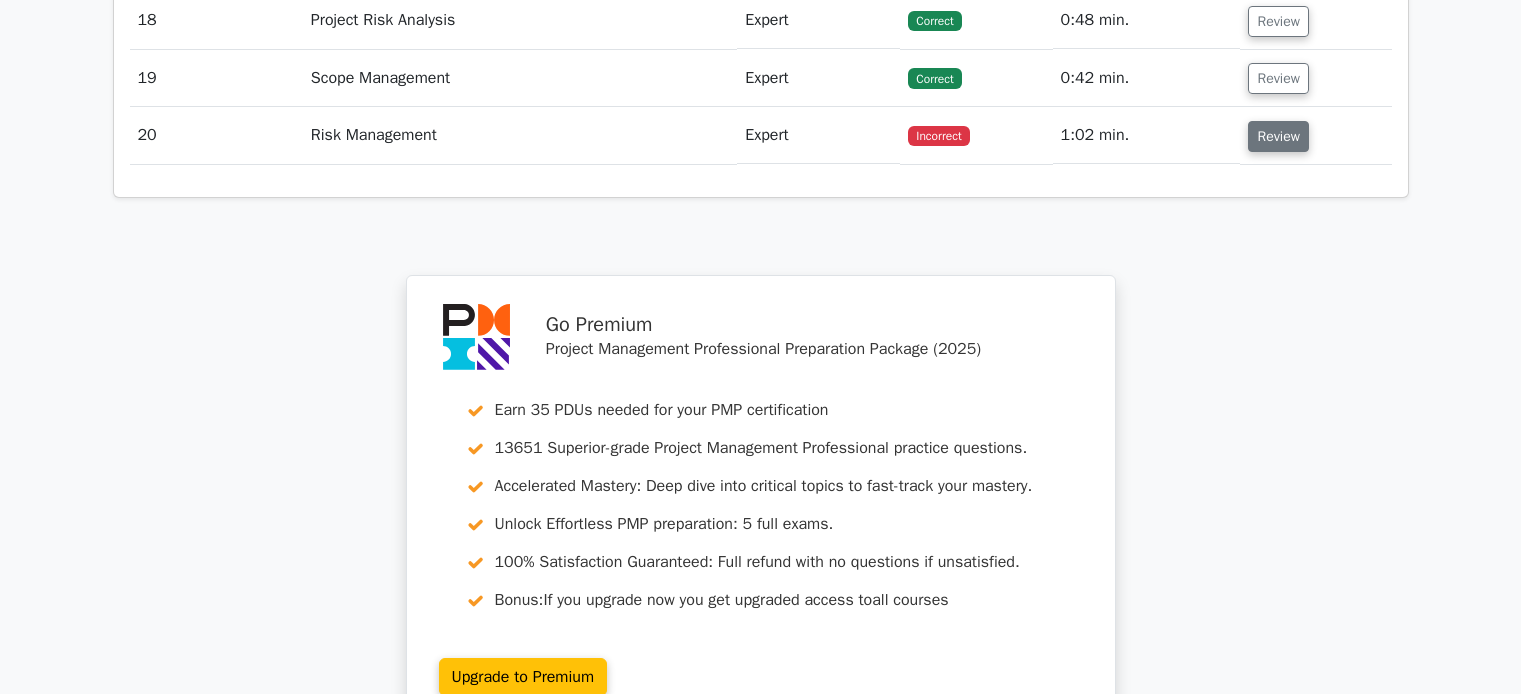 click on "Review" at bounding box center (1278, 136) 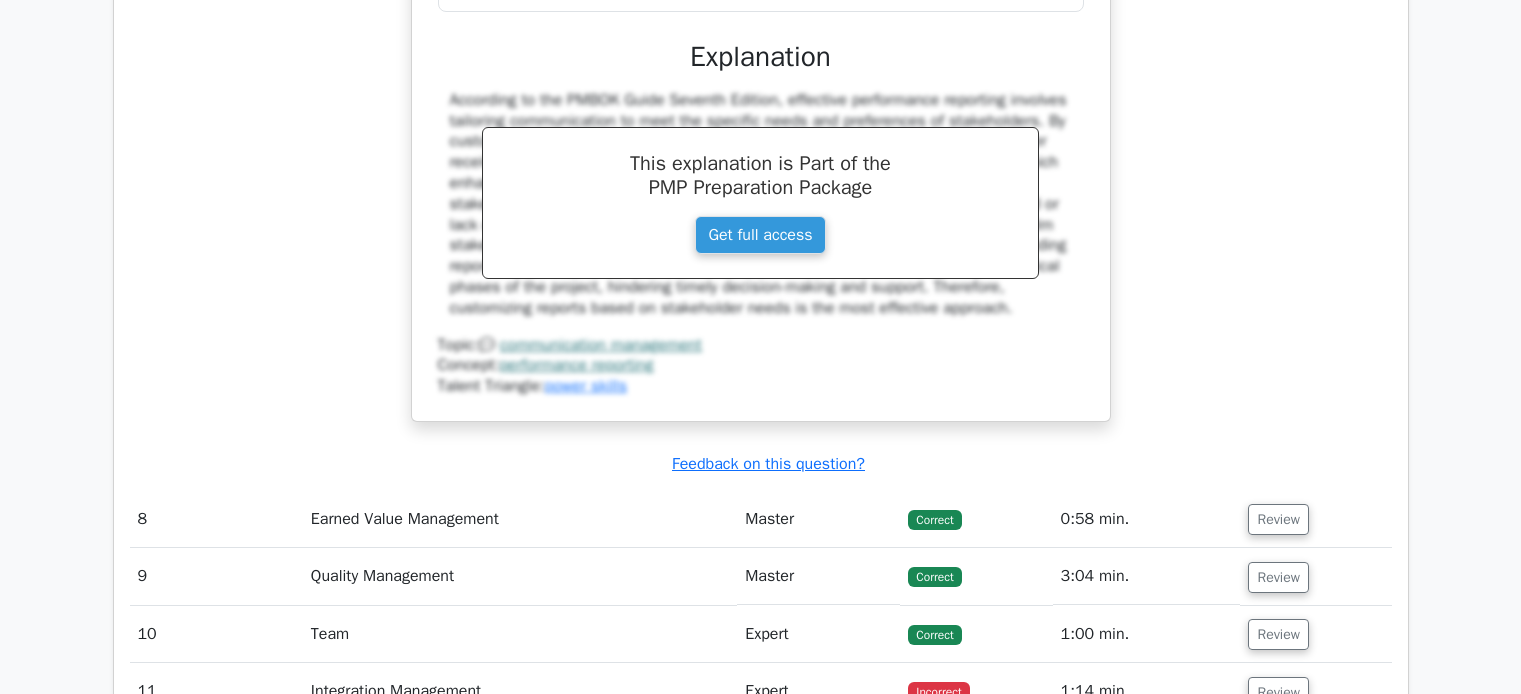 scroll, scrollTop: 2828, scrollLeft: 0, axis: vertical 